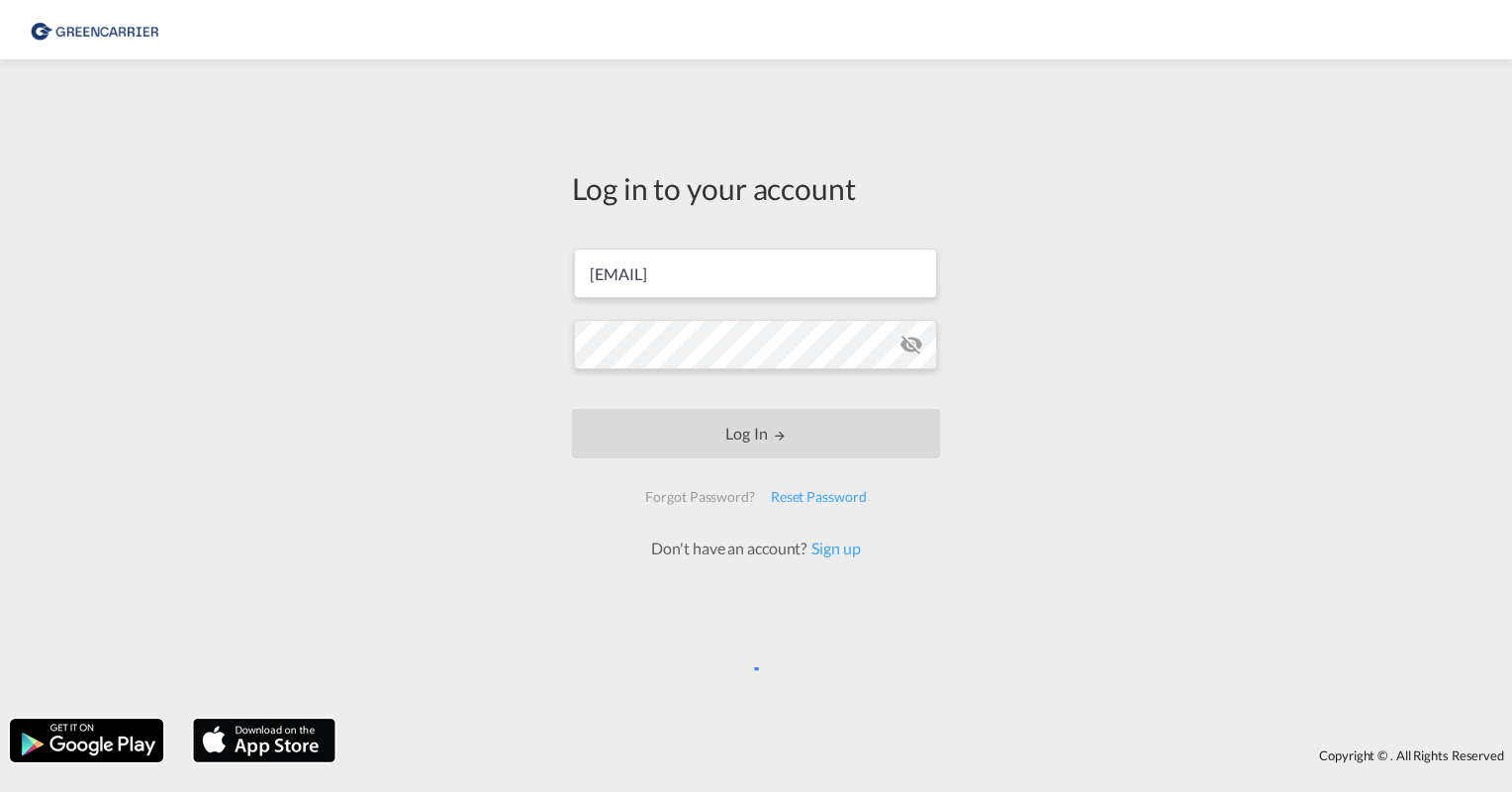 scroll, scrollTop: 0, scrollLeft: 0, axis: both 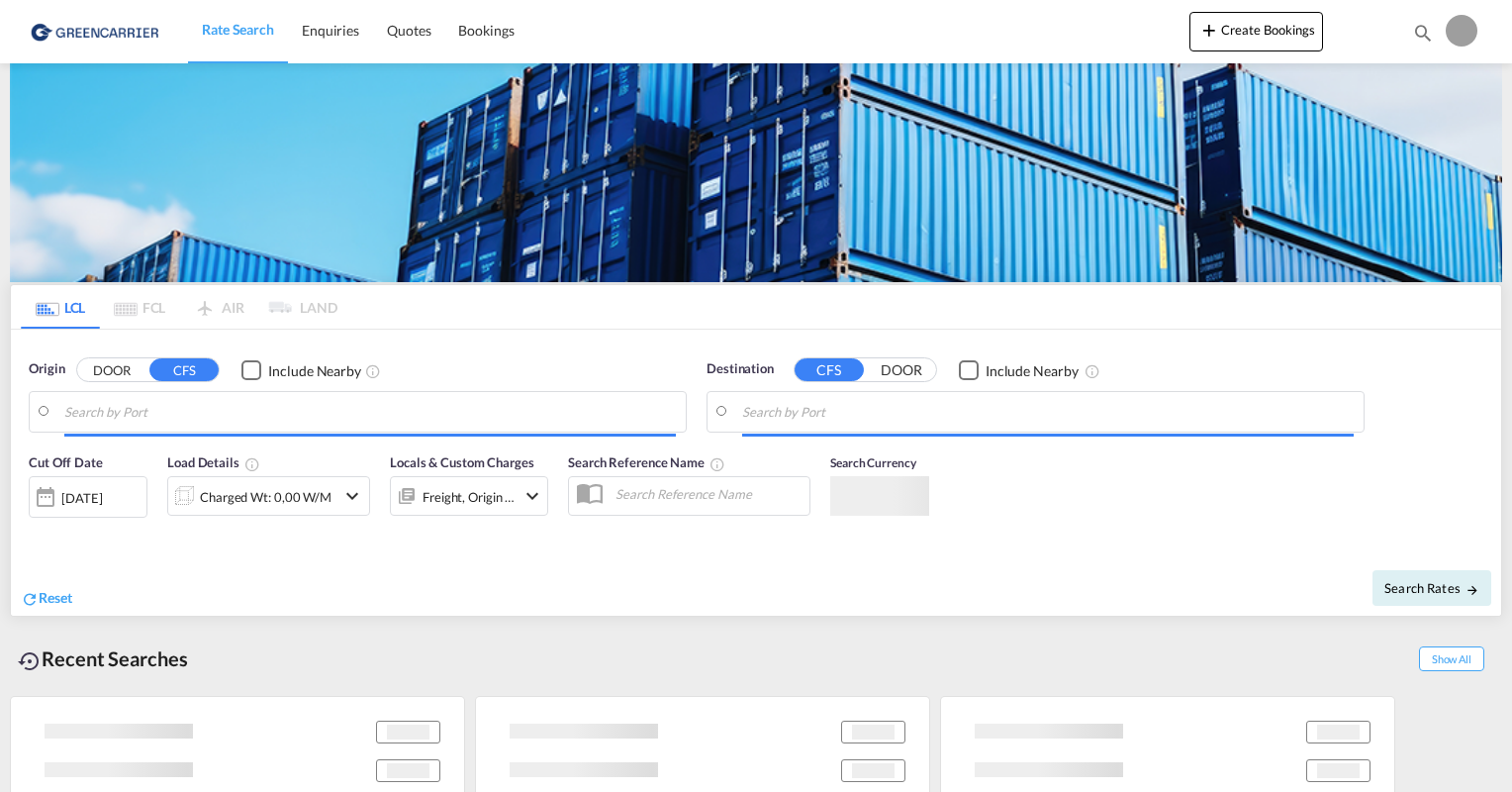 type on "Hamburg, DEHAM" 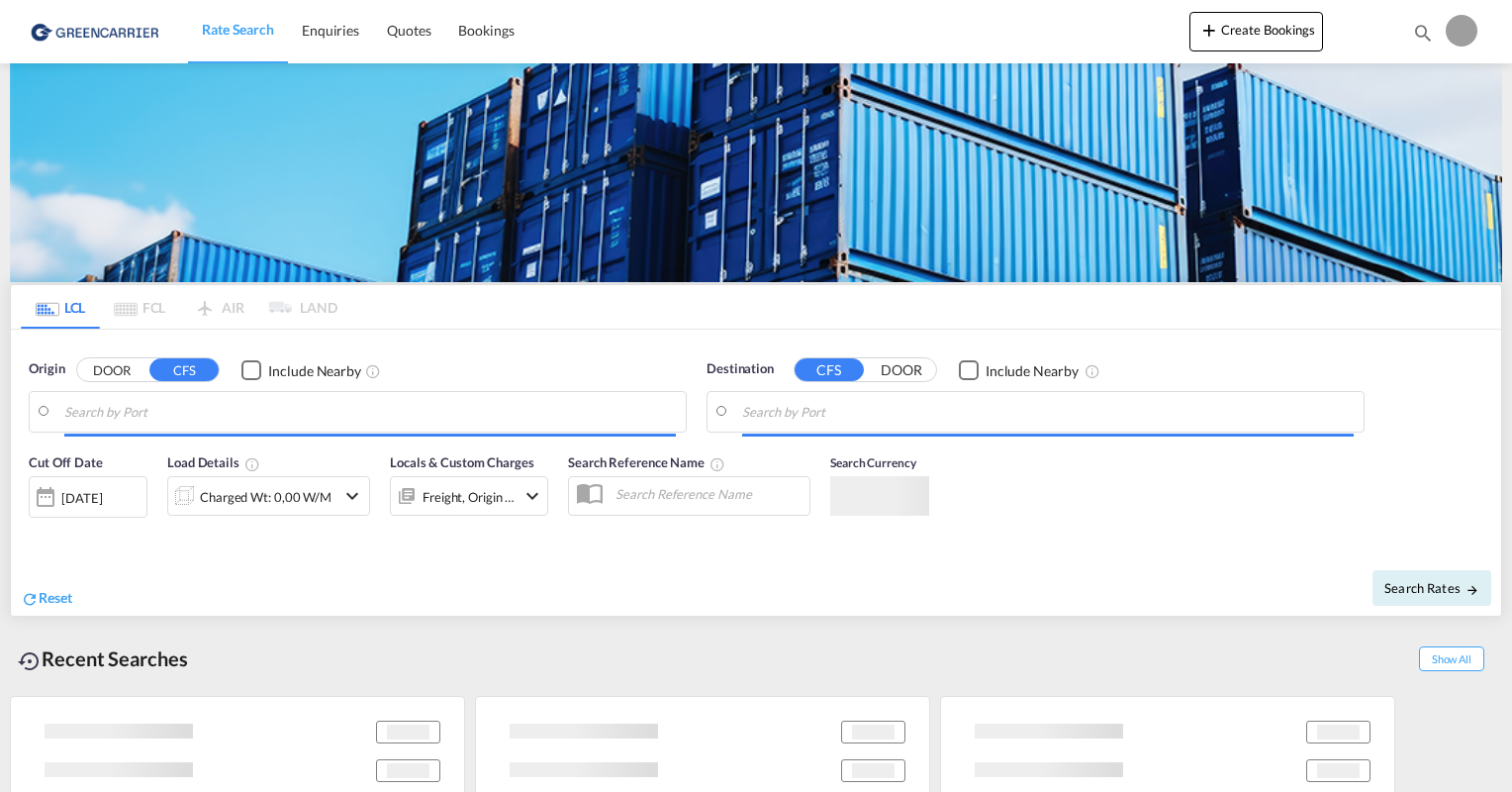 type on "[CITY], [STATE], [COUNTRY]" 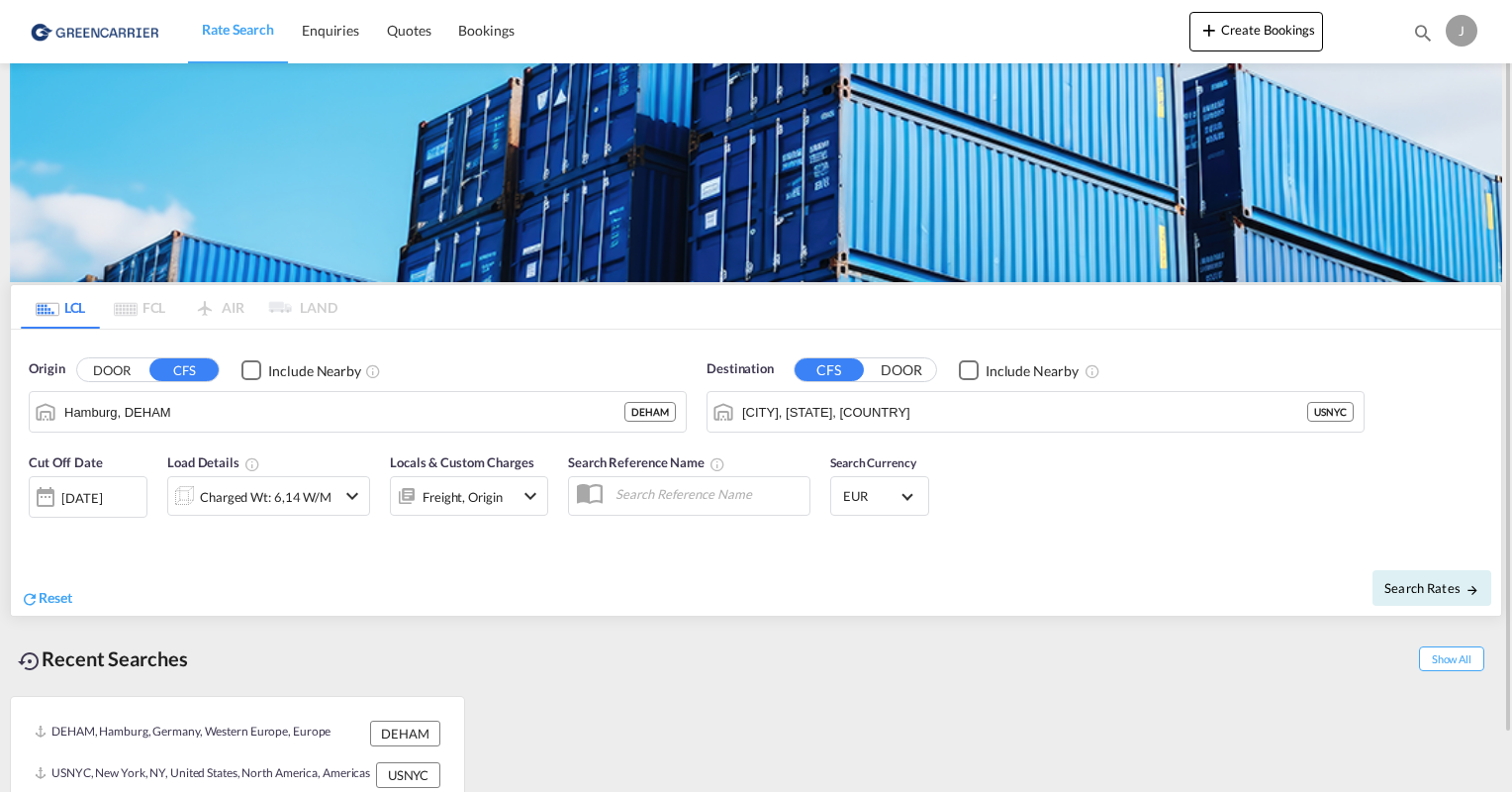 click on "Search Rates" at bounding box center [1131, 587] 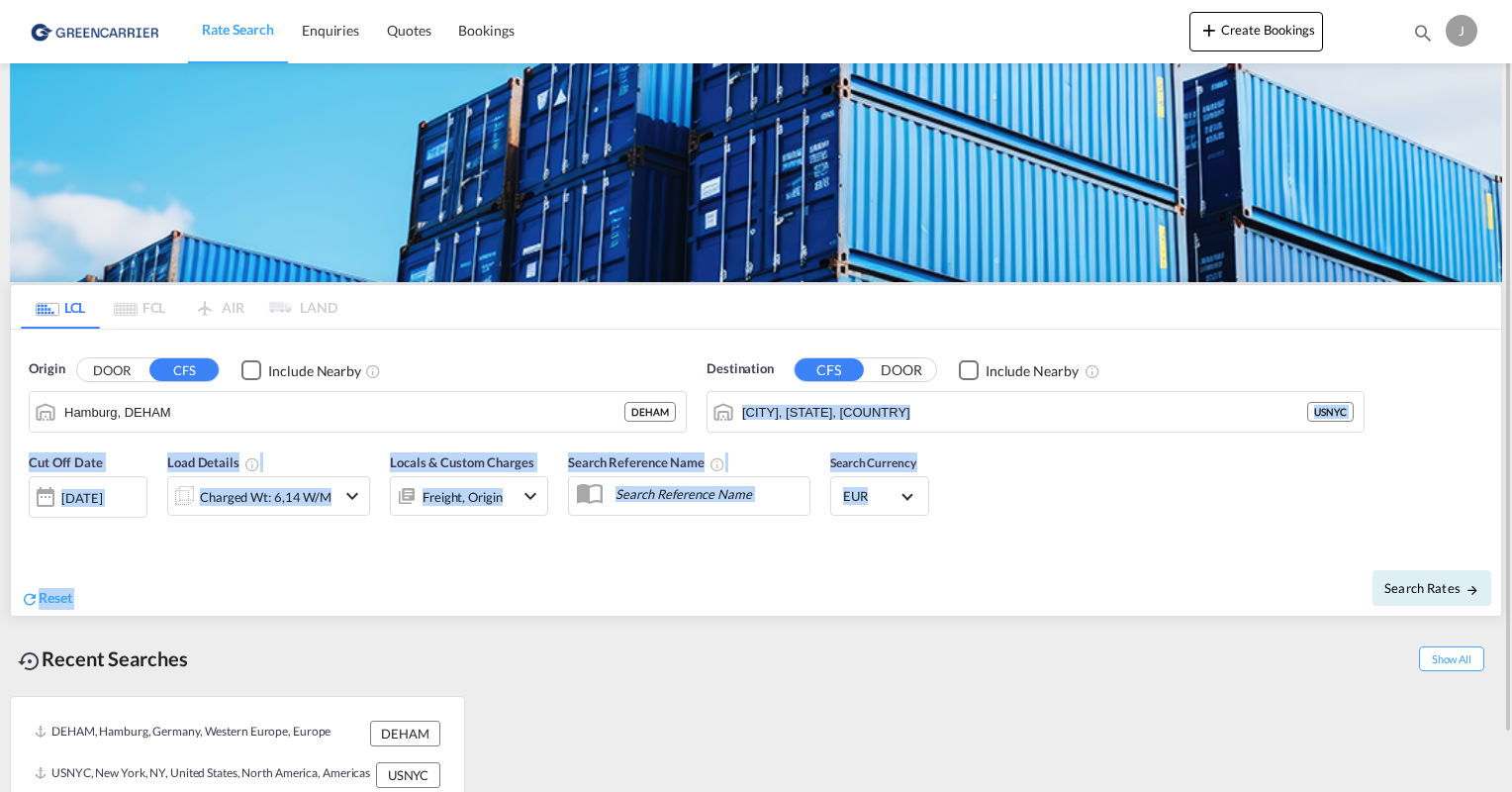 click on "Cut Off Date
[DATE] [DATE]   Load Details
Charged Wt: 6,14 W/M
Locals & Custom Charges Freight,  Origin
Search Reference Name
Search Currency
EUR
د.إ  AED United Arab Emirates Dirham Af  AFN Afghan afghani Lek  ALL Albania Lek ֏  AMD Armenia ƒ  ANG Netherlands Antilles Guilder Kz  AOA Angolan Kwanza $  ARS Argentina Peso $  AUD Australia Dollar ƒ  AWG Aruban florin ман  AZN Azerbaijan New Manat KM  BAM Bosnia and Herzegovina convertible mark $  BBD Barbados Dollar ৳  BDT Bangladesh Taka лв  BGN Bulgaria Lev $  BHD Bahraini Dinar FBu  BIF Burundi franc $  BMD Bermudian dollar $  BND Brunei dollar $b  BOB Bolivian boliviano R$  BRL Brazil Real $  BSD Bahamas Dollar Nu.  BTN Bhutanese ngultrum P  BWP Botswana Pula Br  BYN Belarusian ruble BZ$  BZD Belize dollar $  CAD Canada Dollar FC  CDF Congolese franc CHF  CHF Switzerland Franc $  CLP Chile Peso ¥  CNY China Yuan Renminbi $  COP Colombia Peso ₡  CRC Costa Rican colon ₱  CUC Cuban convertible peso ⃌  CUP $  CVE" at bounding box center (756, 496) 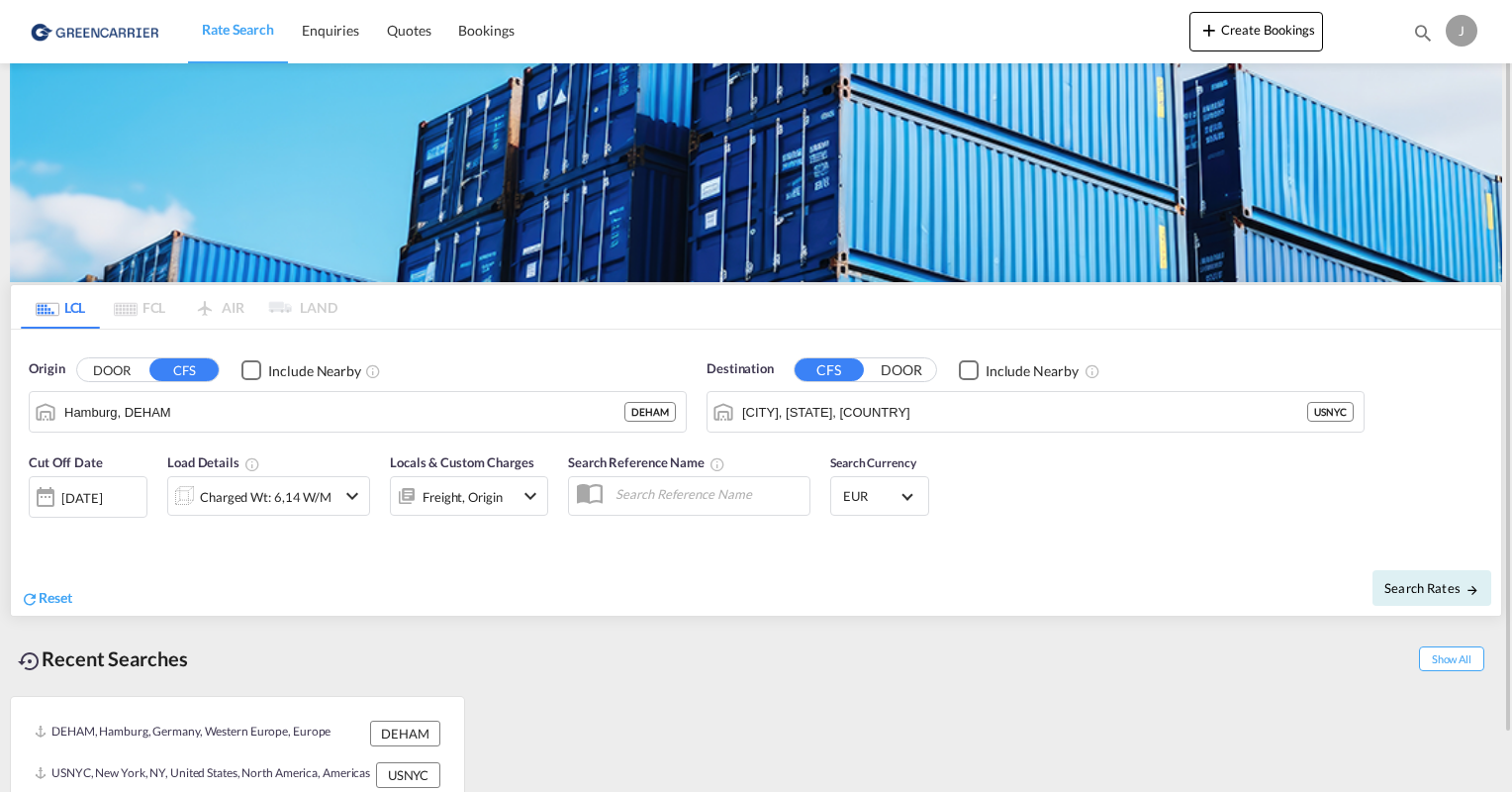 click on "Cut Off Date
[DATE] [DATE]   Load Details
Charged Wt: 6,14 W/M
Locals & Custom Charges Freight,  Origin
Search Reference Name
Search Currency
EUR
د.إ  AED United Arab Emirates Dirham Af  AFN Afghan afghani Lek  ALL Albania Lek ֏  AMD Armenia ƒ  ANG Netherlands Antilles Guilder Kz  AOA Angolan Kwanza $  ARS Argentina Peso $  AUD Australia Dollar ƒ  AWG Aruban florin ман  AZN Azerbaijan New Manat KM  BAM Bosnia and Herzegovina convertible mark $  BBD Barbados Dollar ৳  BDT Bangladesh Taka лв  BGN Bulgaria Lev $  BHD Bahraini Dinar FBu  BIF Burundi franc $  BMD Bermudian dollar $  BND Brunei dollar $b  BOB Bolivian boliviano R$  BRL Brazil Real $  BSD Bahamas Dollar Nu.  BTN Bhutanese ngultrum P  BWP Botswana Pula Br  BYN Belarusian ruble BZ$  BZD Belize dollar $  CAD Canada Dollar FC  CDF Congolese franc CHF  CHF Switzerland Franc $  CLP Chile Peso ¥  CNY China Yuan Renminbi $  COP Colombia Peso ₡  CRC Costa Rican colon ₱  CUC Cuban convertible peso ⃌  CUP $  CVE" at bounding box center (756, 496) 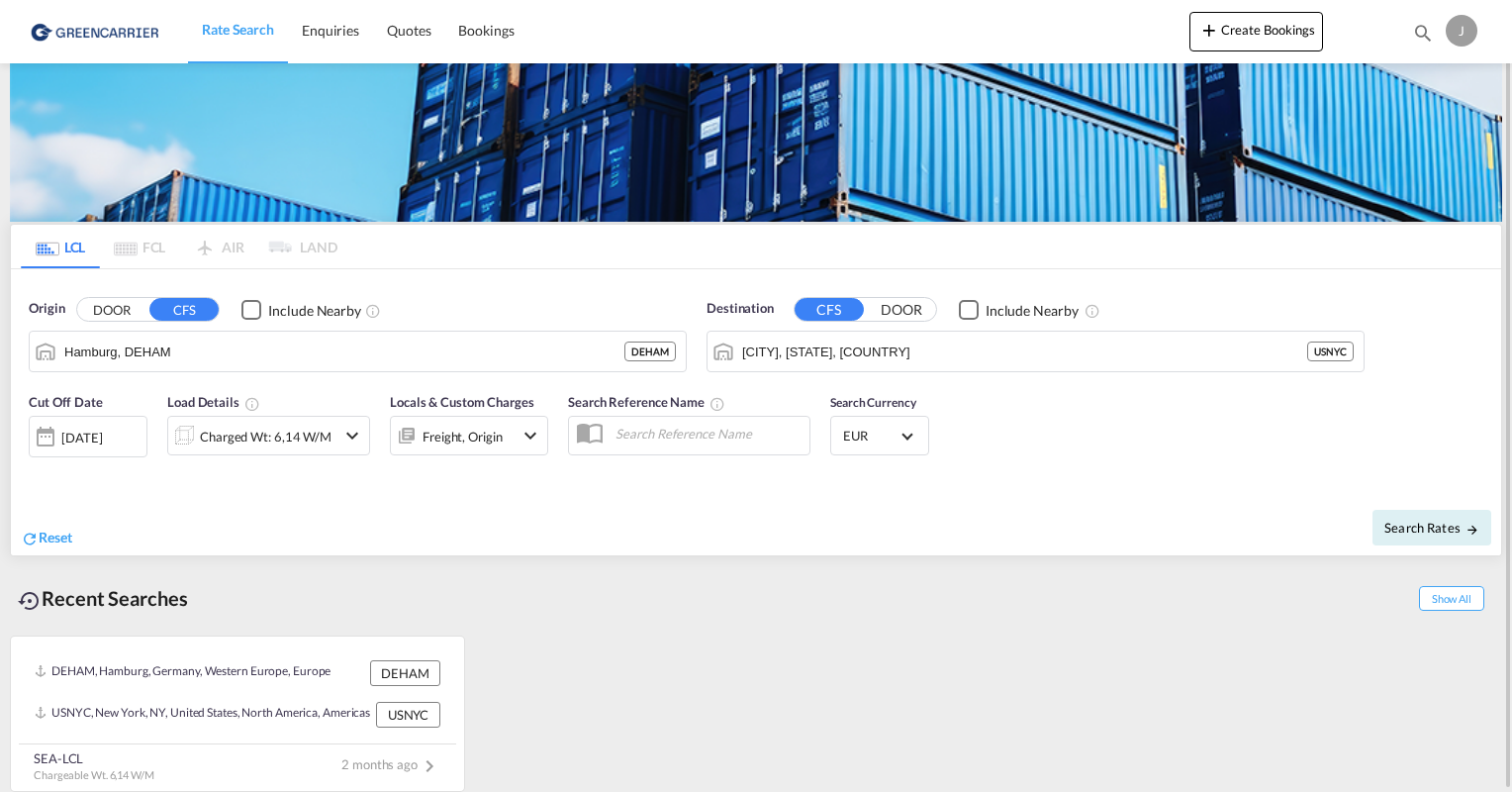 scroll, scrollTop: 0, scrollLeft: 0, axis: both 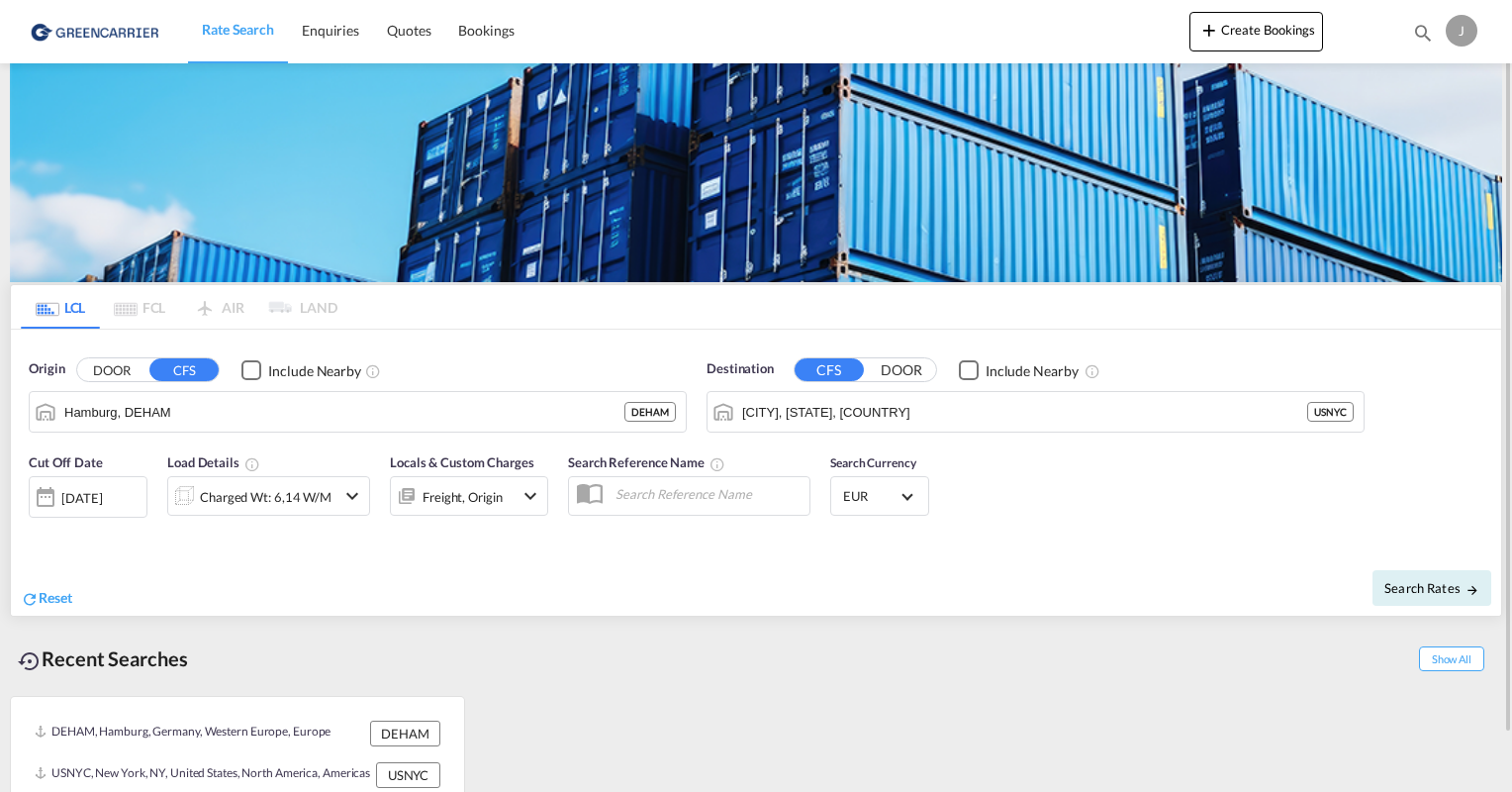 click on "J" at bounding box center (1462, 31) 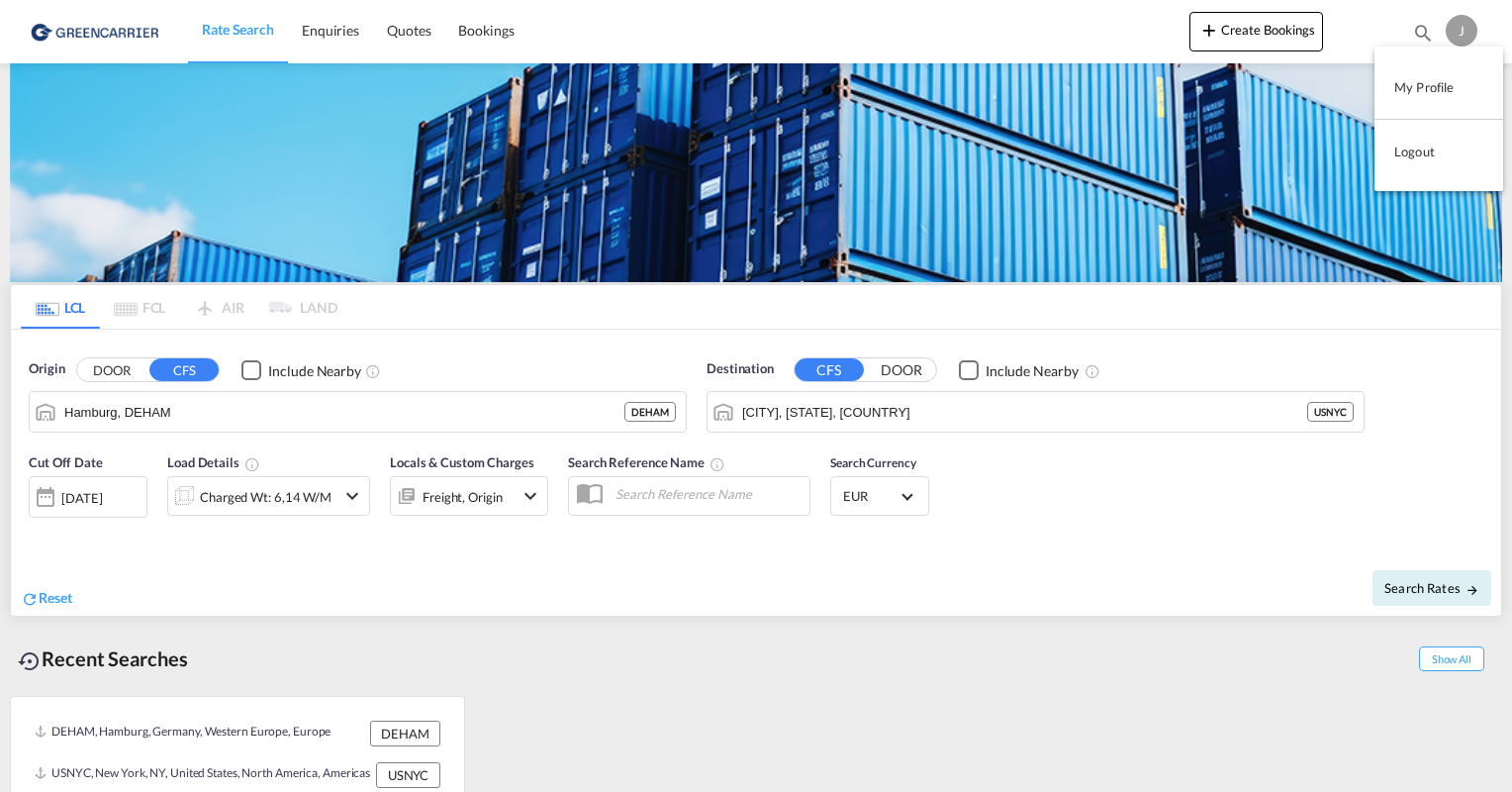 click on "Logout" at bounding box center (1439, 151) 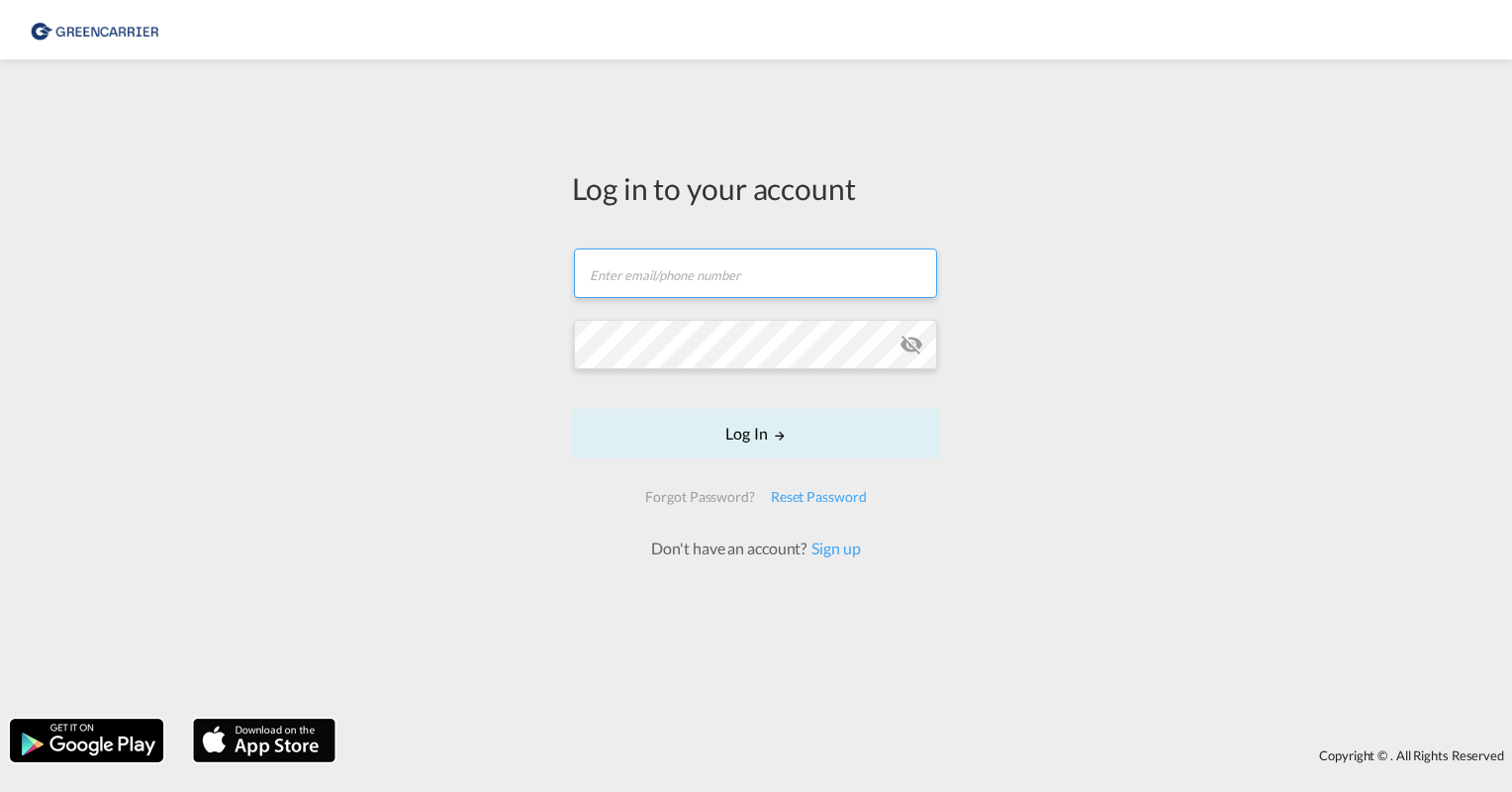 type on "[EMAIL]" 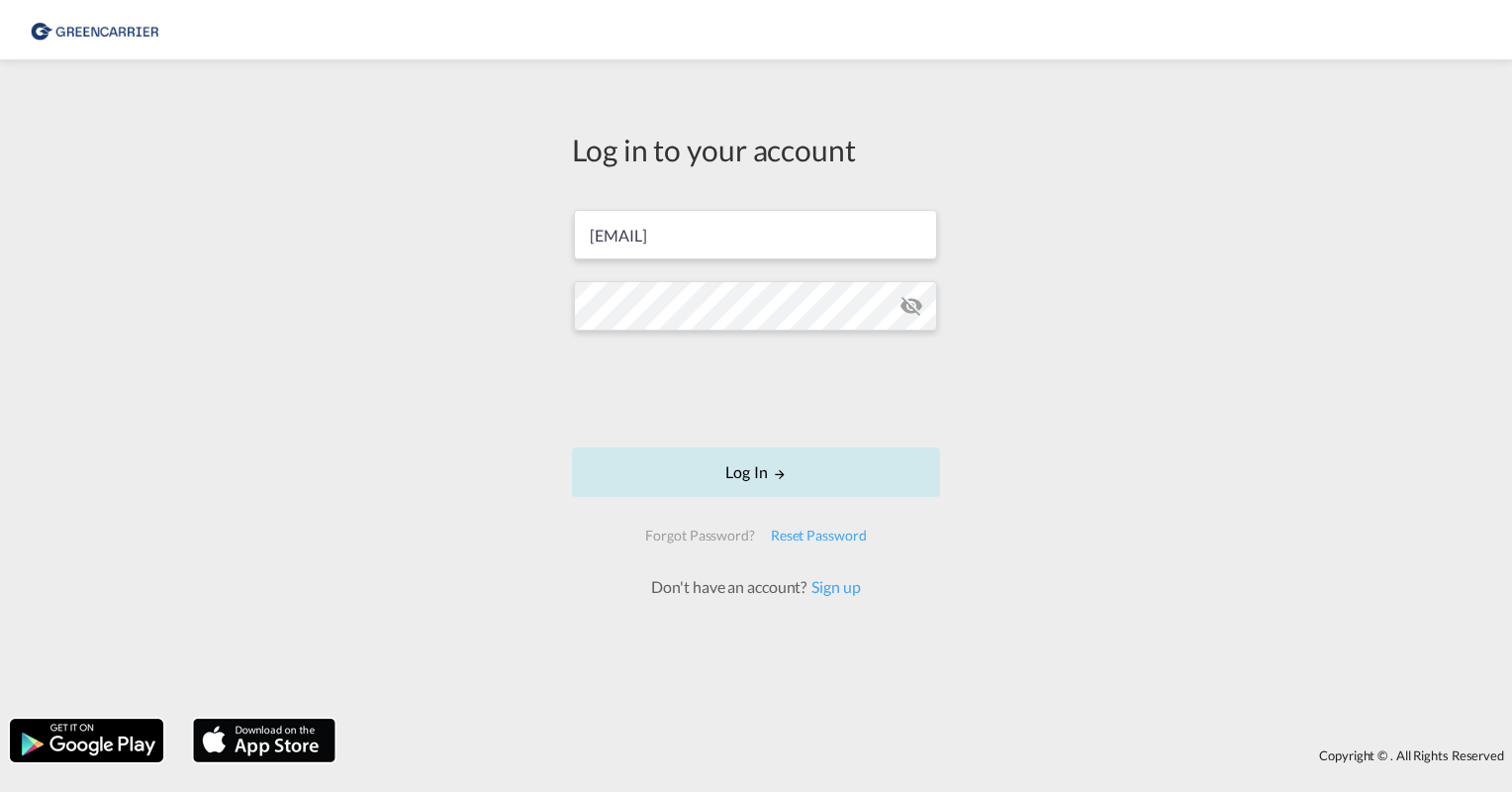click on "Log In" at bounding box center [756, 472] 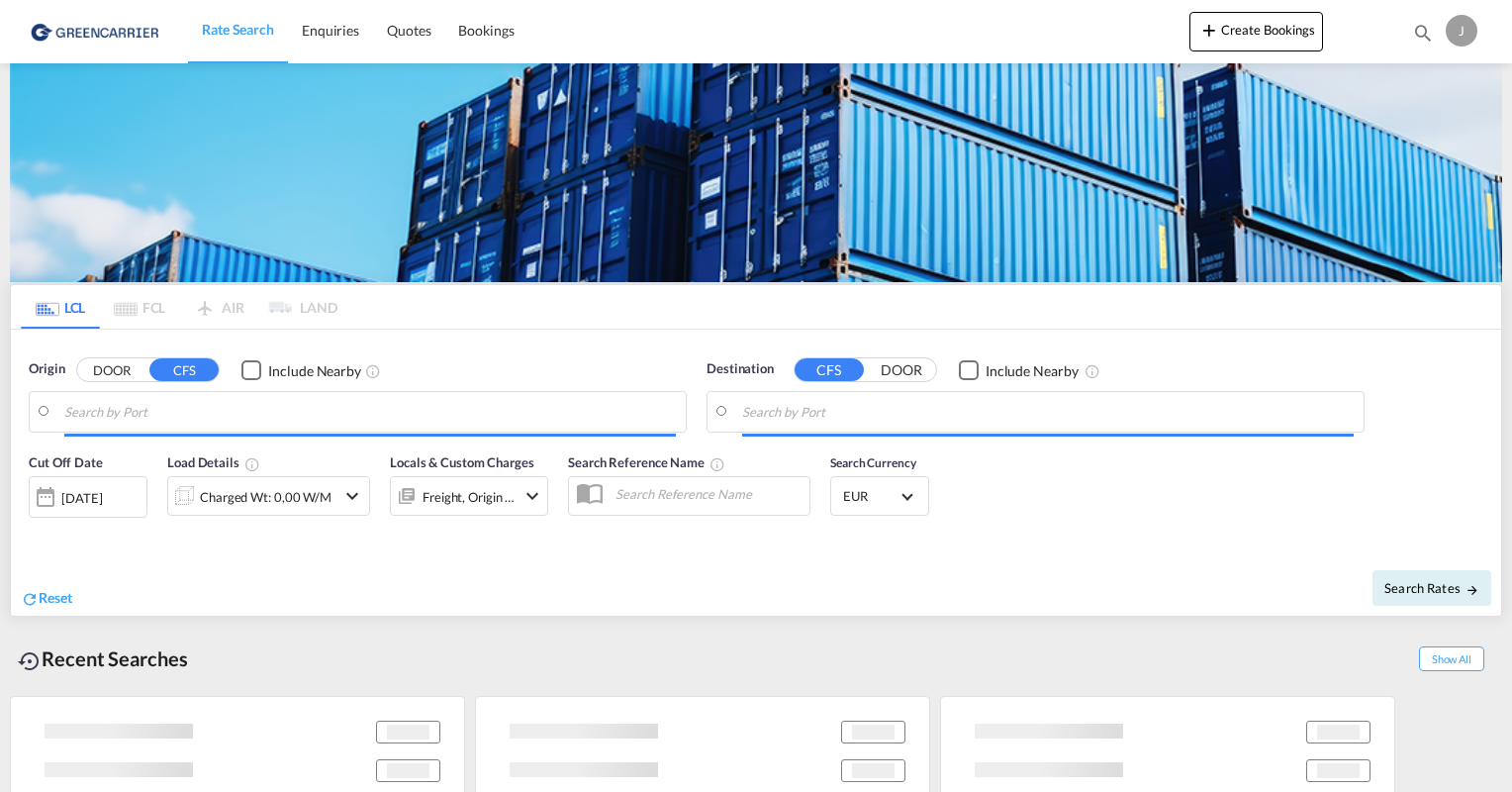 type on "Hamburg, DEHAM" 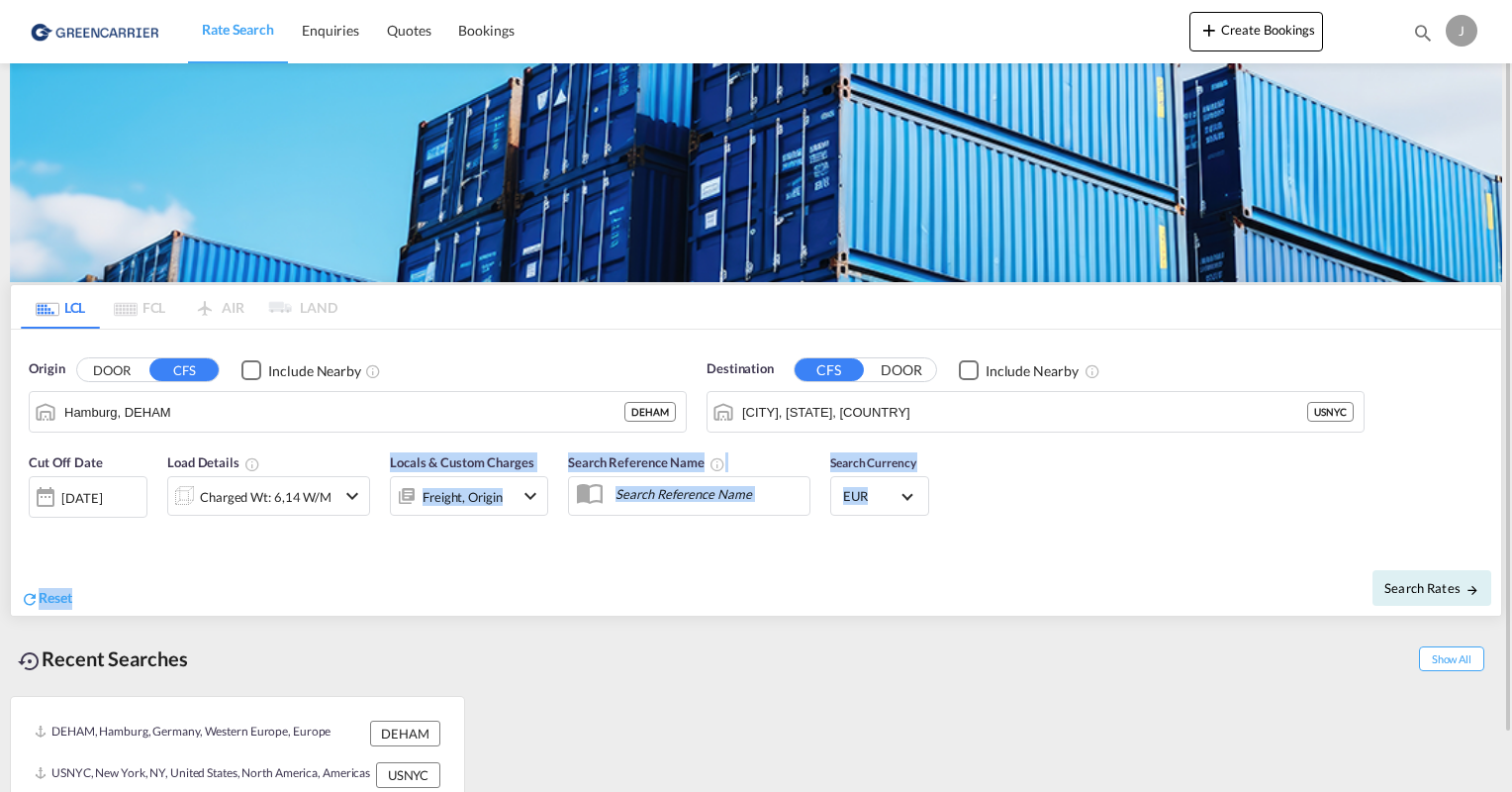 click on "Cut Off Date
[DATE] [DATE]   Load Details
Charged Wt: 6,14 W/M
Locals & Custom Charges Freight,  Origin
Search Reference Name
Search Currency
EUR
د.إ  AED United Arab Emirates Dirham Af  AFN Afghan afghani Lek  ALL Albania Lek ֏  AMD Armenia ƒ  ANG Netherlands Antilles Guilder Kz  AOA Angolan Kwanza $  ARS Argentina Peso $  AUD Australia Dollar ƒ  AWG Aruban florin ман  AZN Azerbaijan New Manat KM  BAM Bosnia and Herzegovina convertible mark $  BBD Barbados Dollar ৳  BDT Bangladesh Taka лв  BGN Bulgaria Lev $  BHD Bahraini Dinar FBu  BIF Burundi franc $  BMD Bermudian dollar $  BND Brunei dollar $b  BOB Bolivian boliviano R$  BRL Brazil Real $  BSD Bahamas Dollar Nu.  BTN Bhutanese ngultrum P  BWP Botswana Pula Br  BYN Belarusian ruble BZ$  BZD Belize dollar $  CAD Canada Dollar FC  CDF Congolese franc CHF  CHF Switzerland Franc $  CLP Chile Peso ¥  CNY China Yuan Renminbi $  COP Colombia Peso ₡  CRC Costa Rican colon ₱  CUC Cuban convertible peso ⃌  CUP $  CVE" at bounding box center (756, 529) 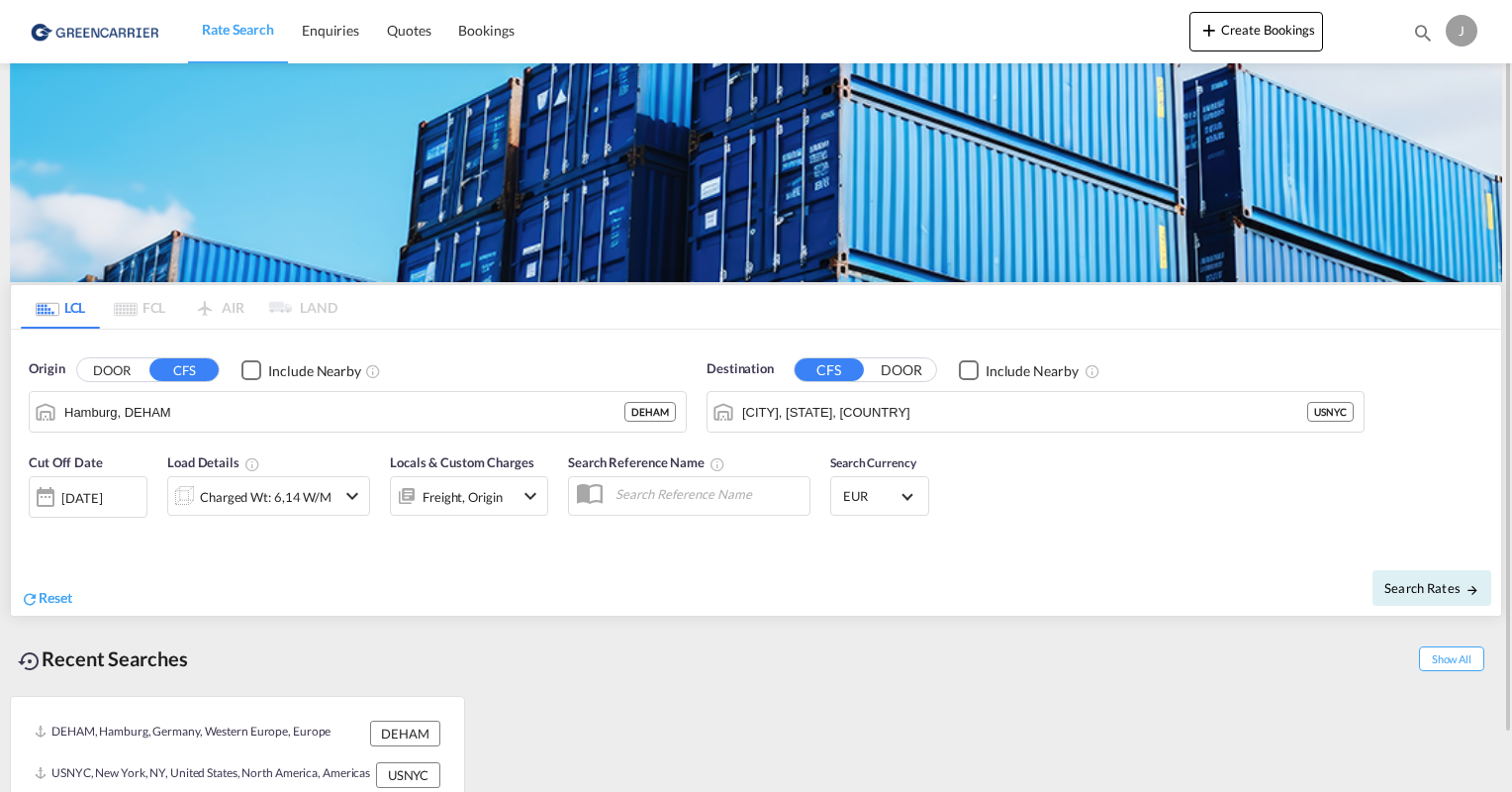 click on "Recent Searches
Show All" at bounding box center [756, 653] 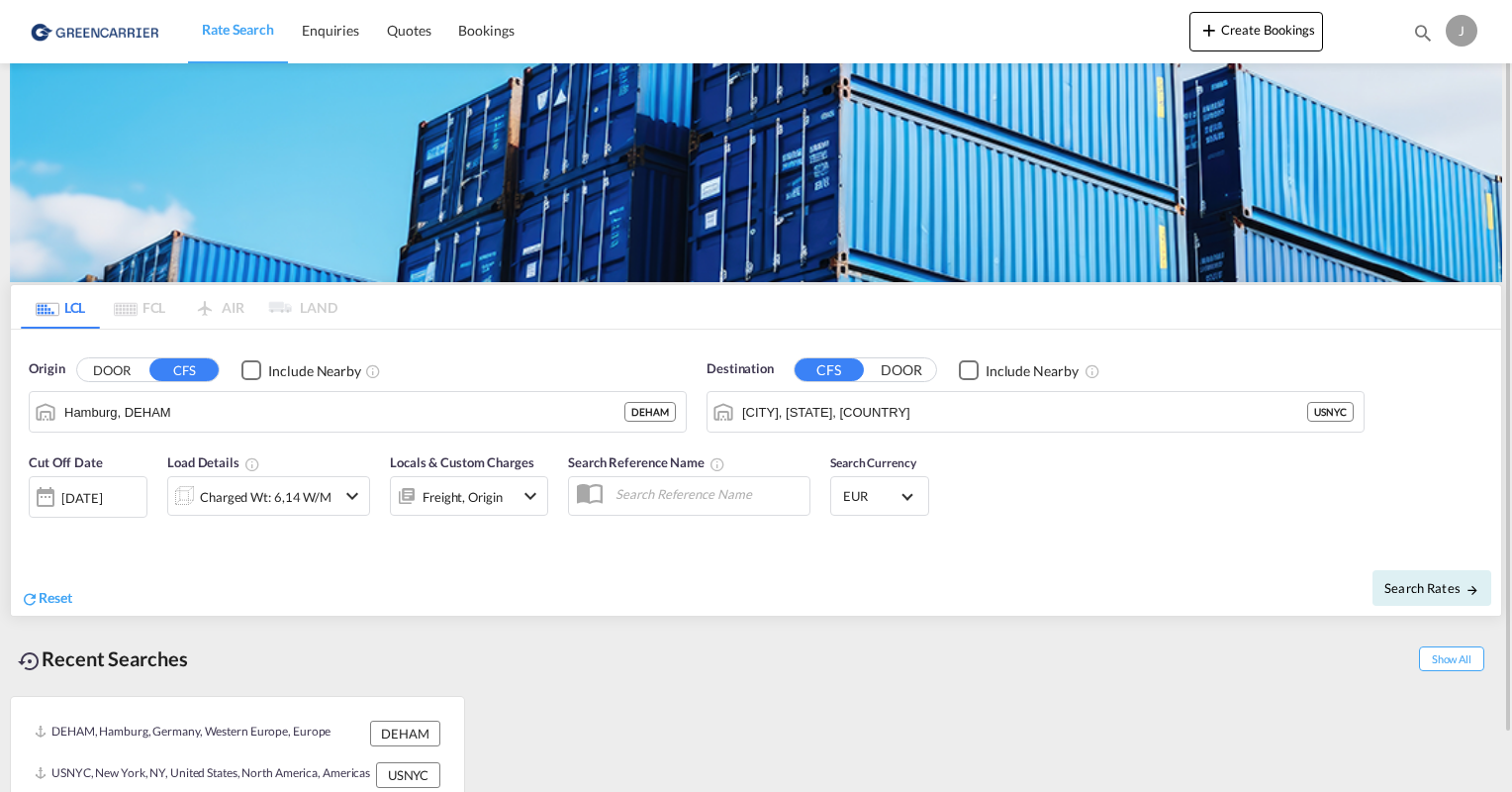 click on "DOOR" at bounding box center [112, 370] 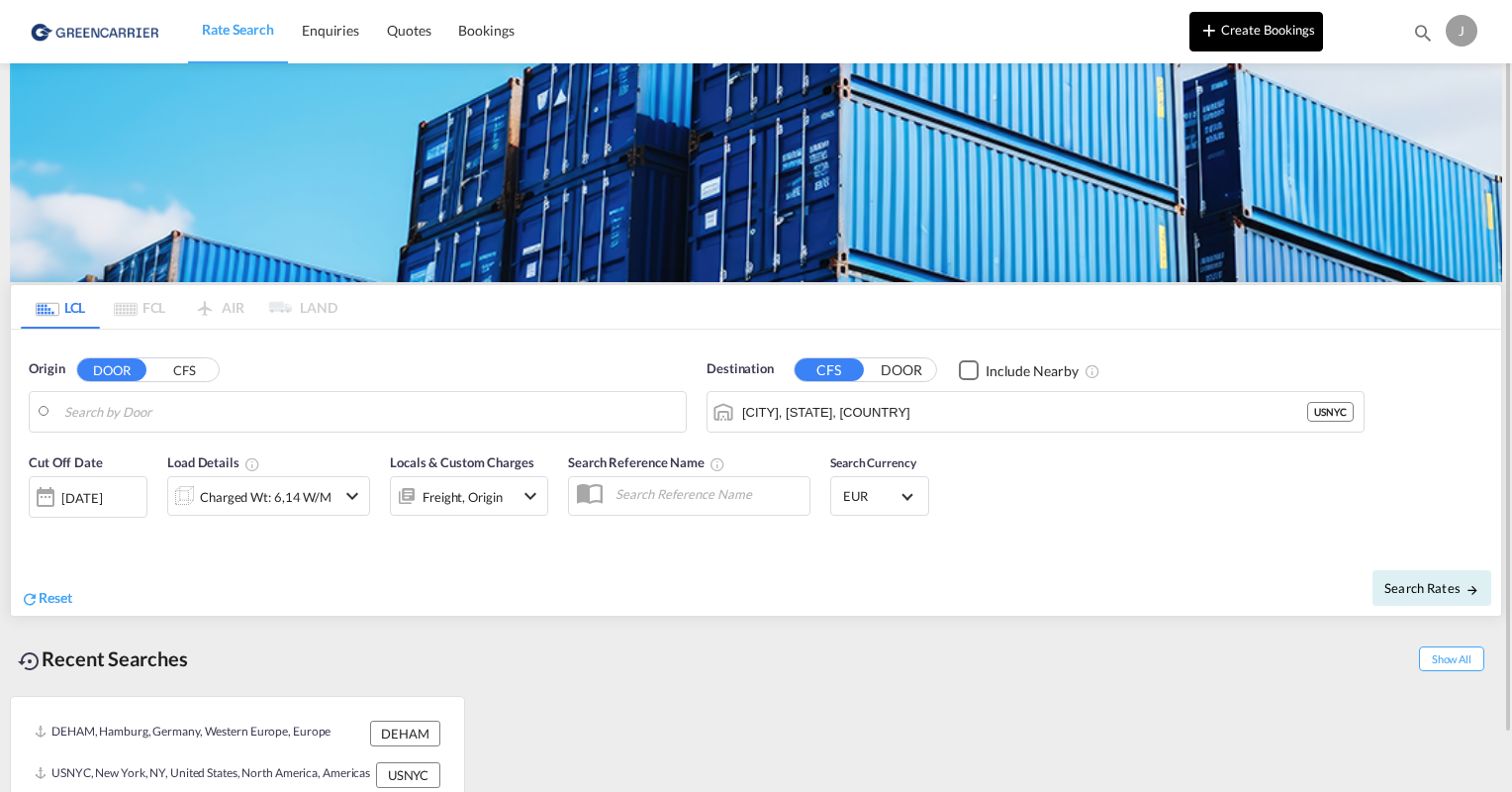 click at bounding box center [1209, 30] 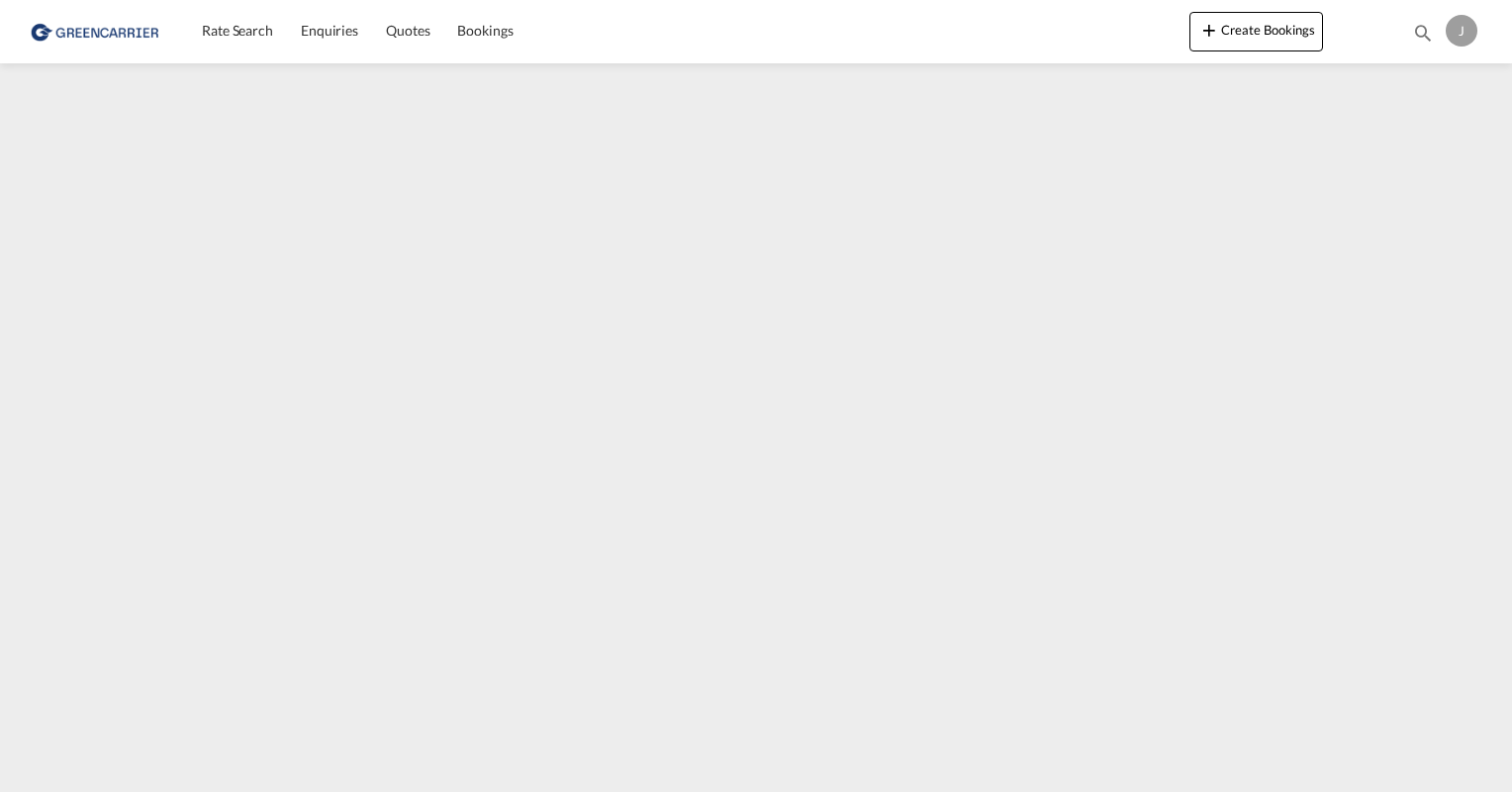 click at bounding box center (96, 31) 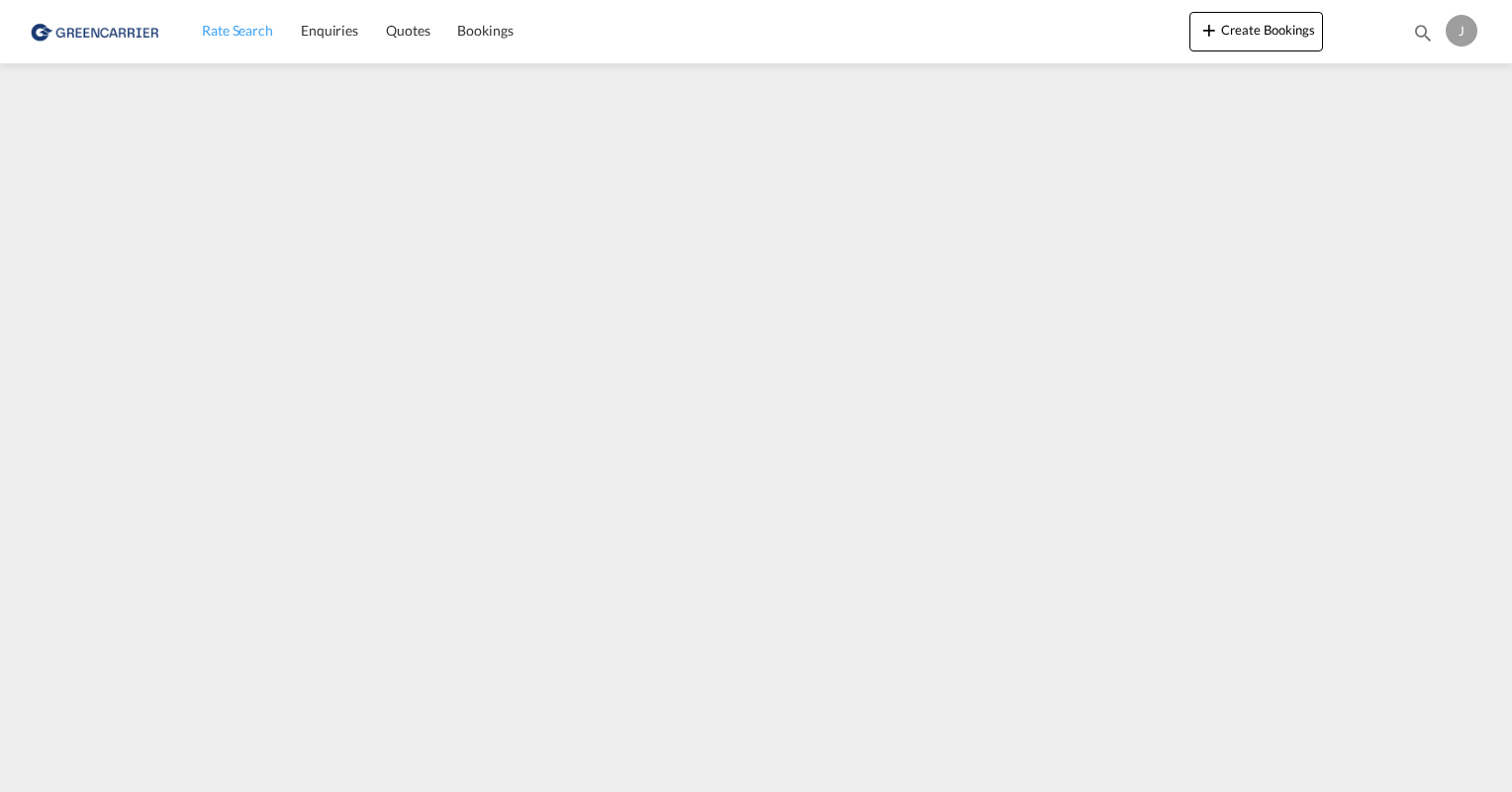 click on "Rate Search" at bounding box center [237, 31] 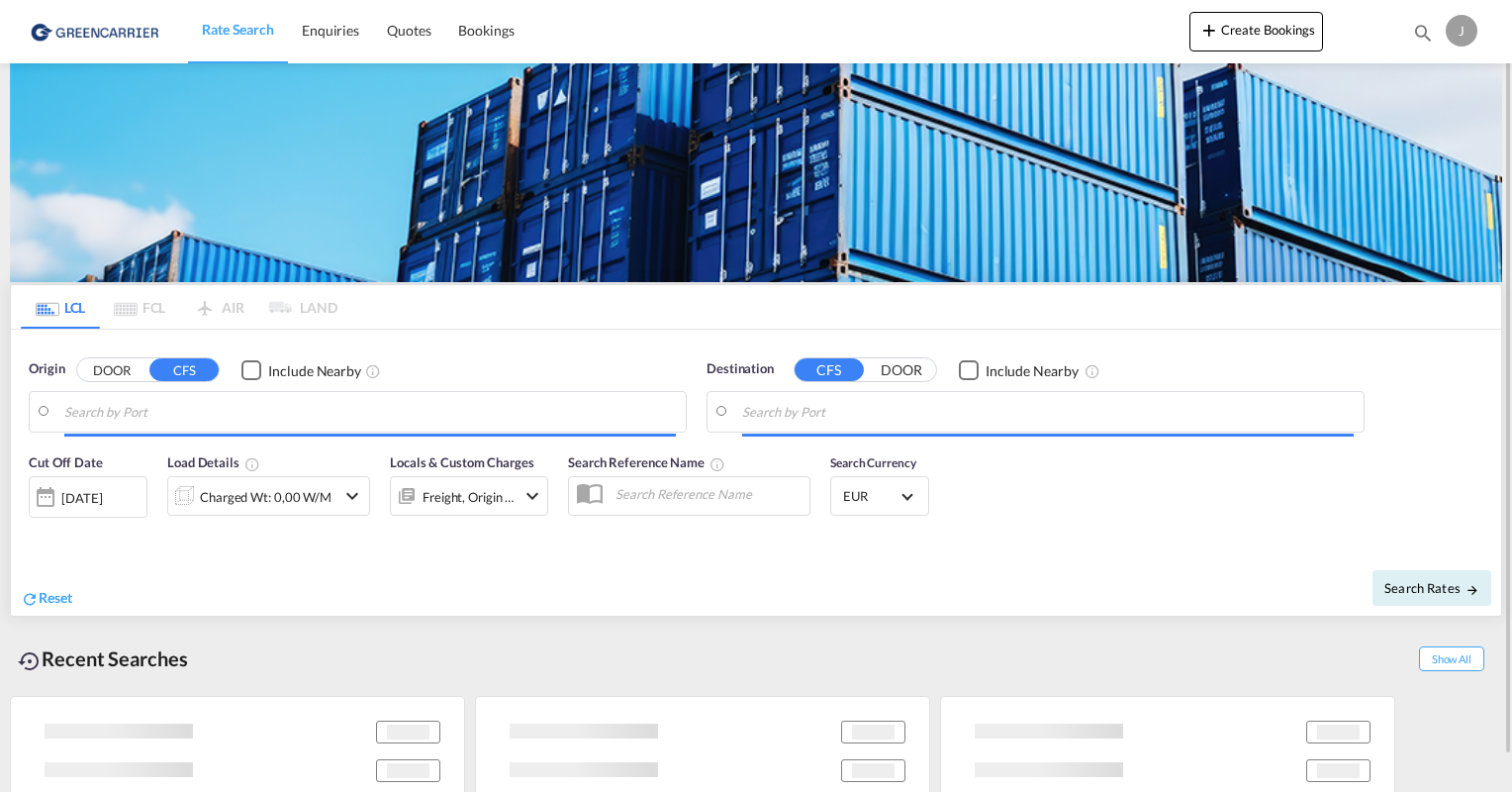 type on "Hamburg, DEHAM" 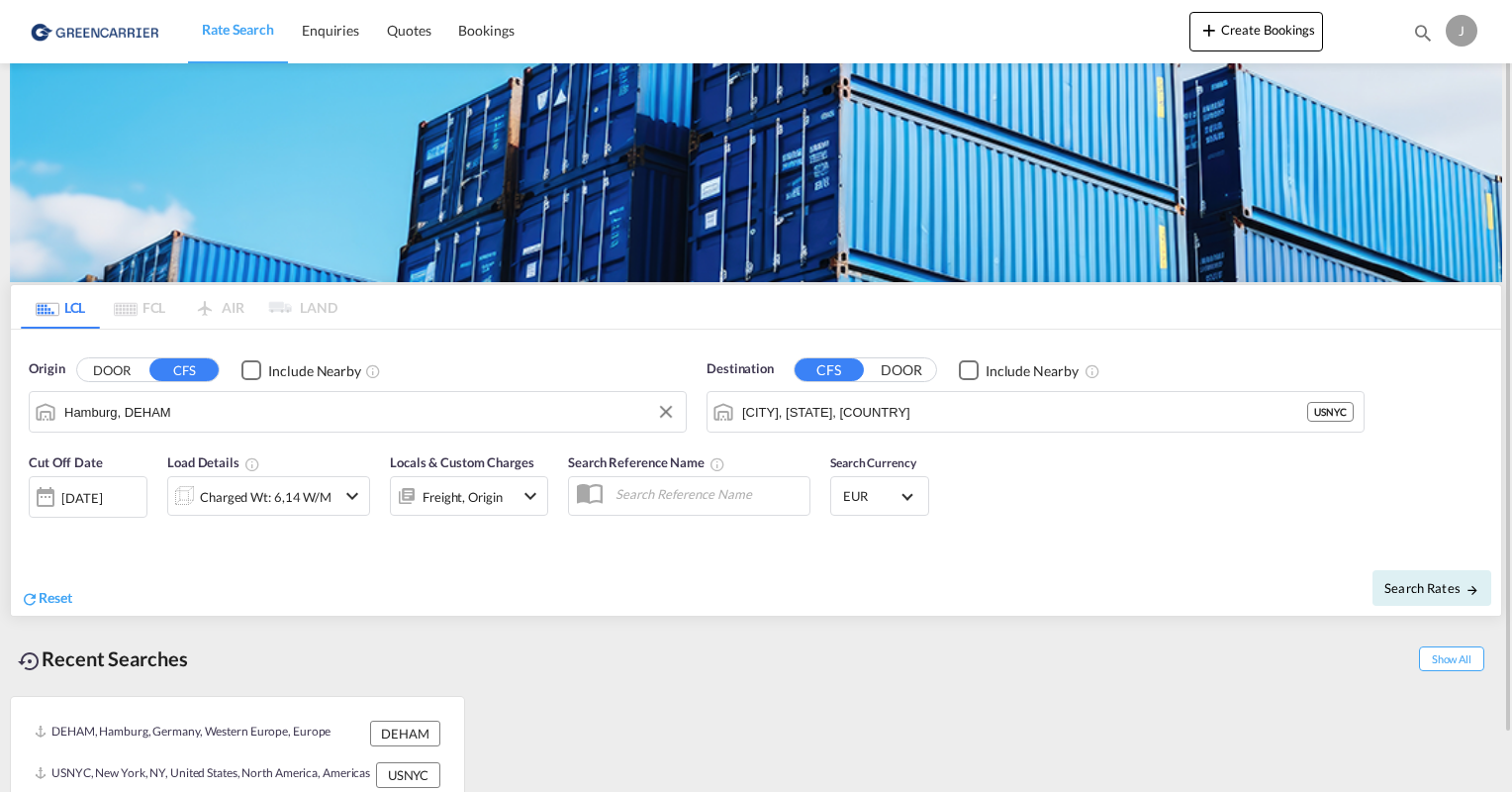 click on "Hamburg, DEHAM" at bounding box center (370, 412) 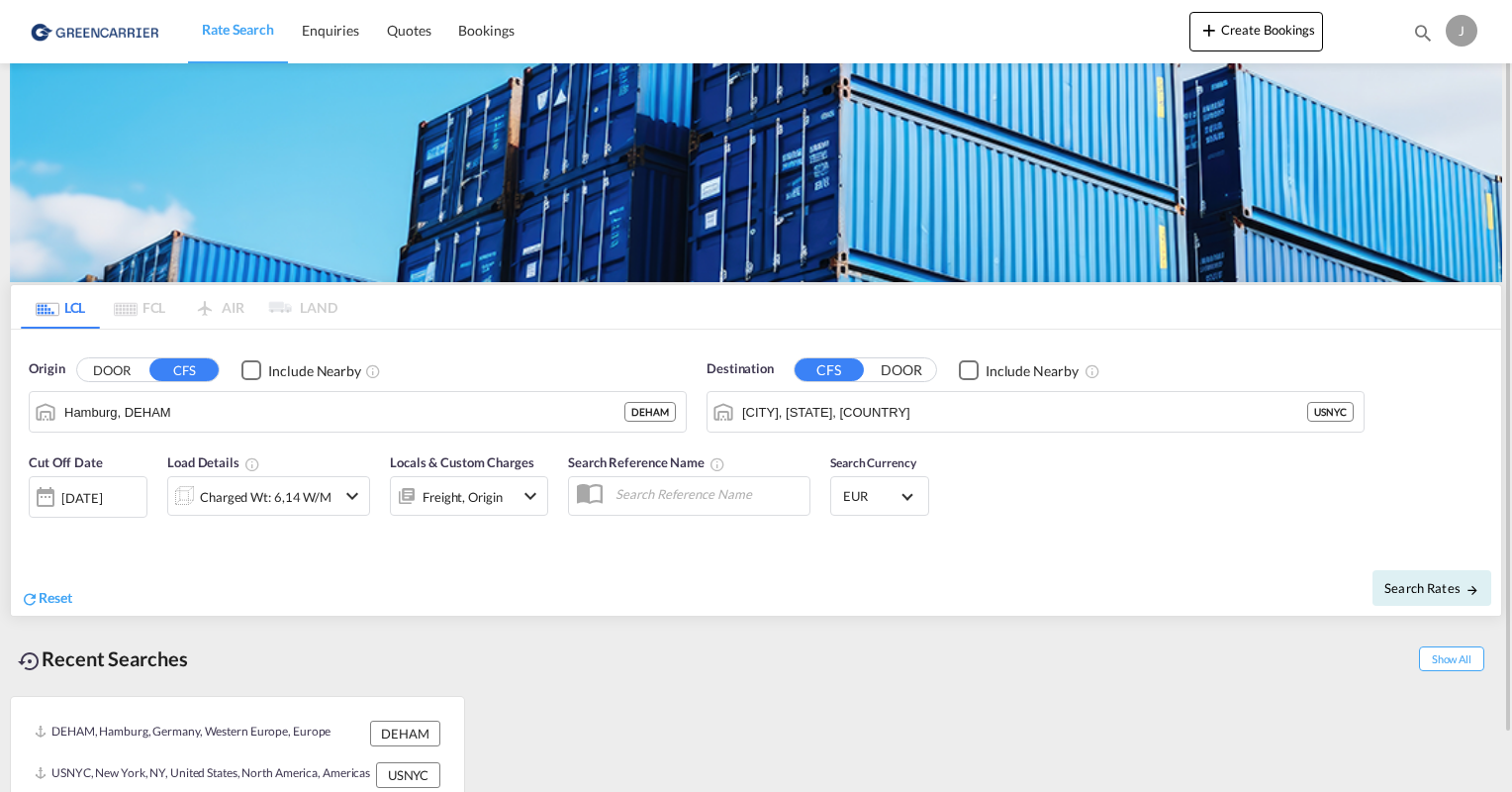 click on "Freight,  Origin" at bounding box center (469, 496) 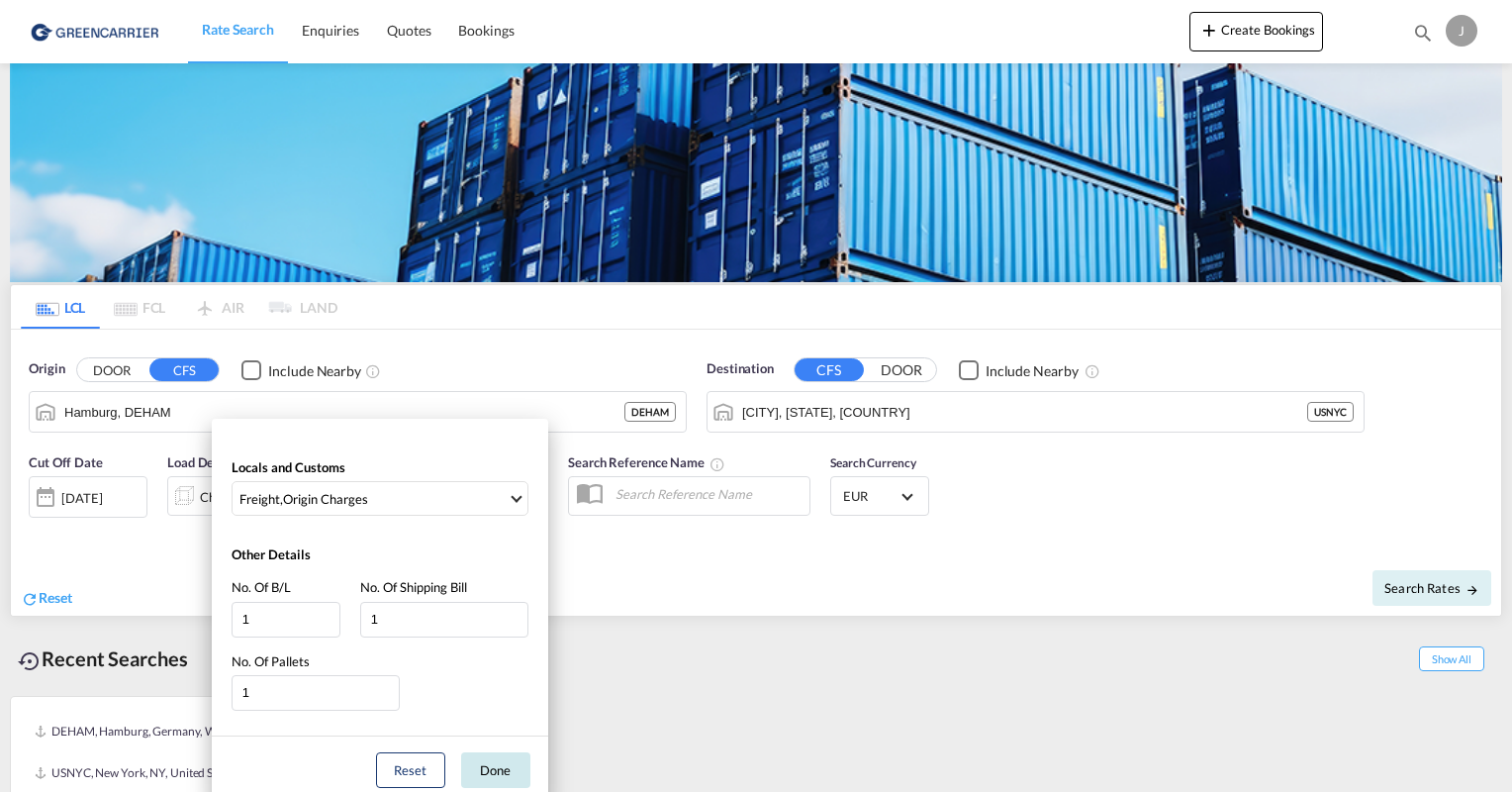 click on "Done" at bounding box center (496, 770) 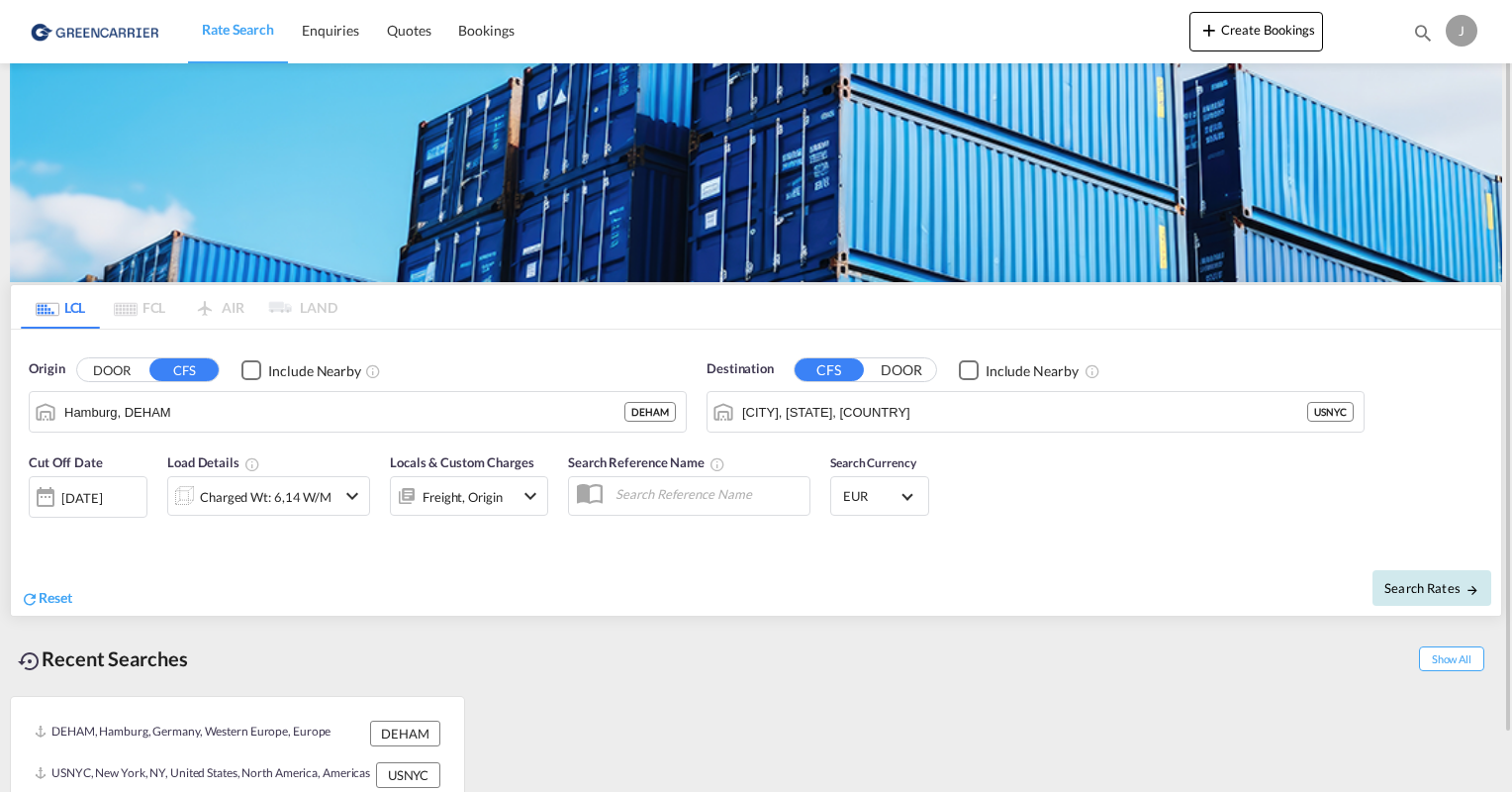 click on "Search Rates" at bounding box center [1432, 588] 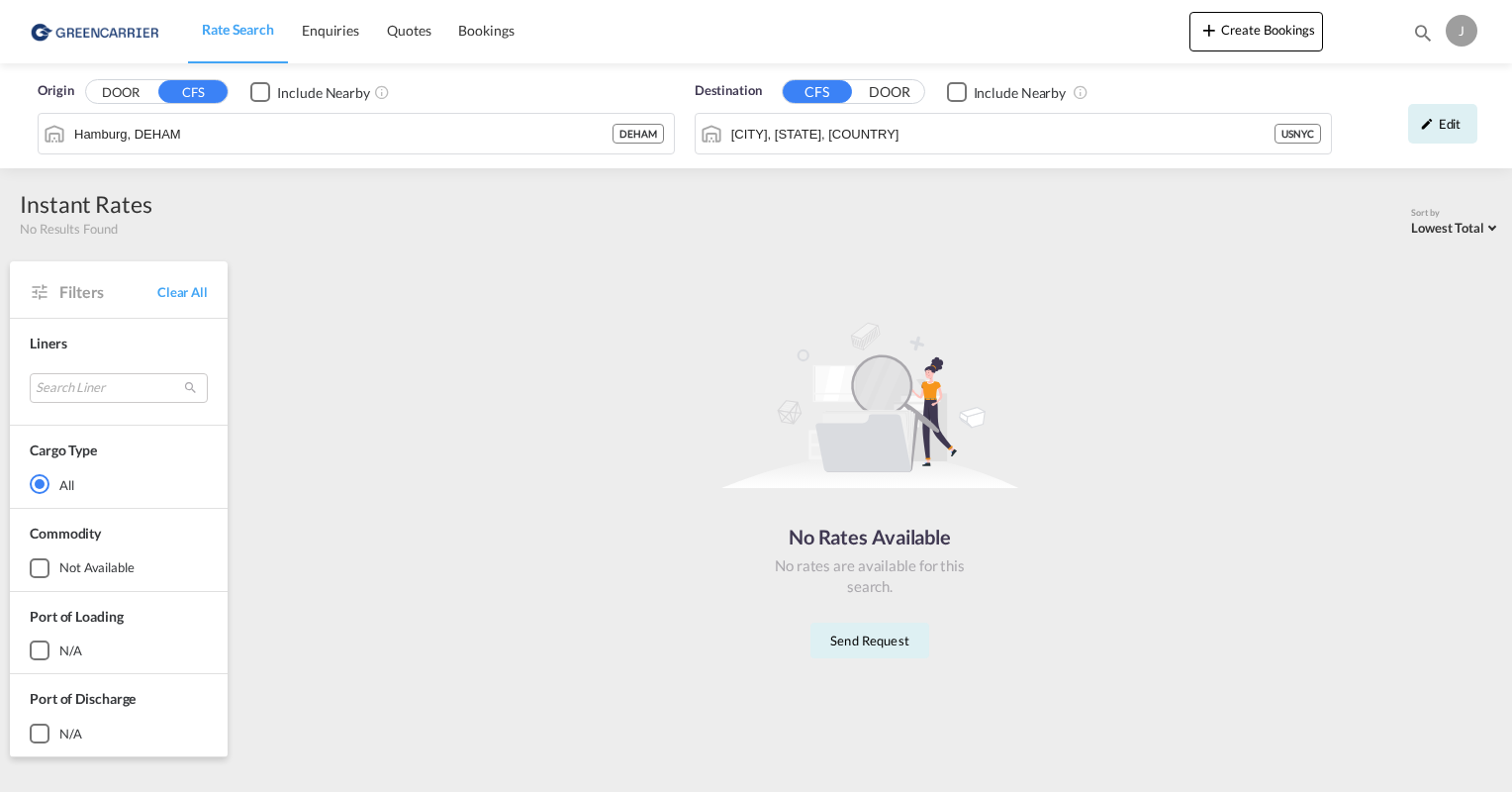 click on "No Rates Available
No rates are available for this search. Send Request" at bounding box center [870, 482] 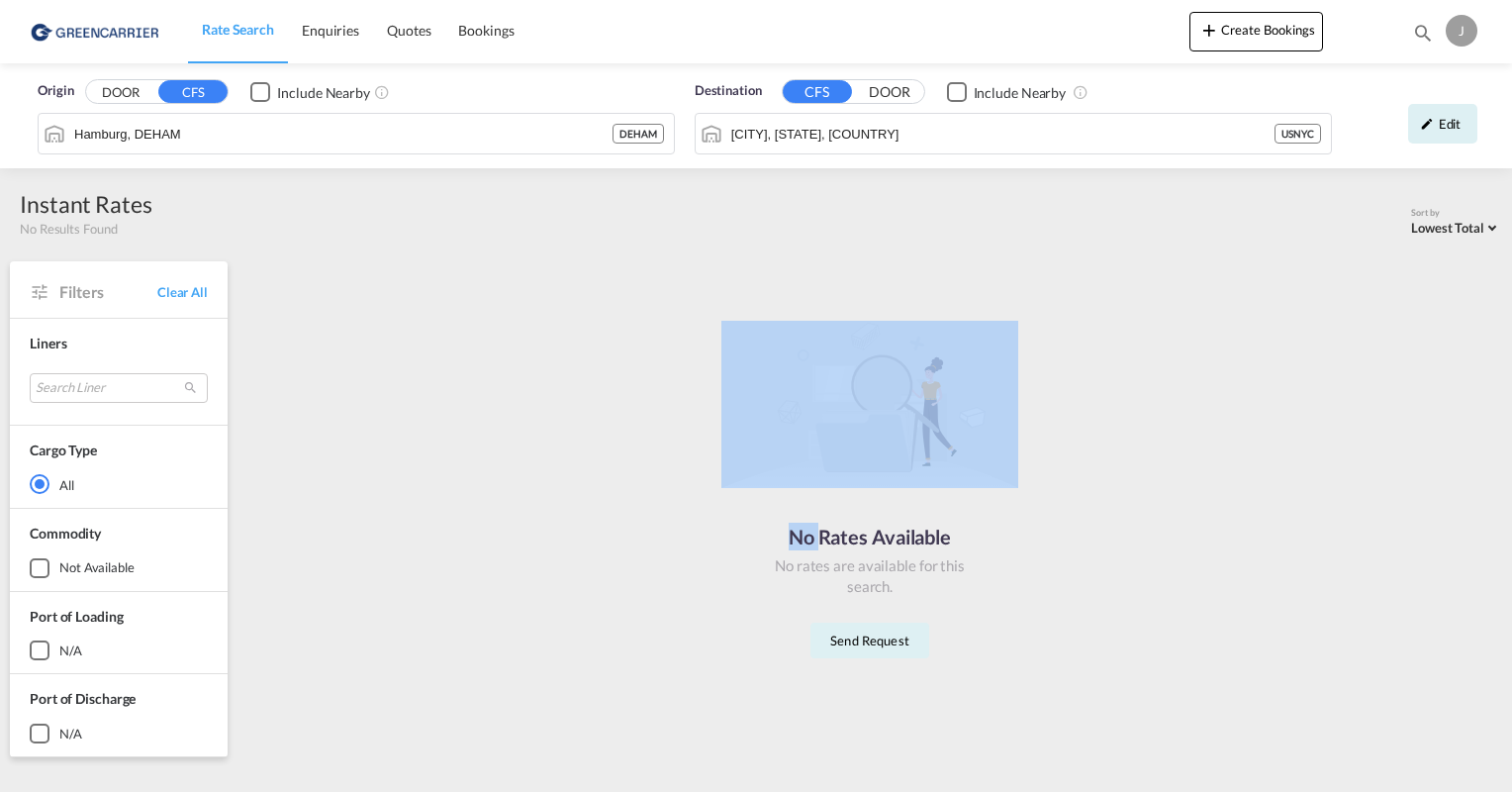 click on "No Rates Available
No rates are available for this search. Send Request" at bounding box center (870, 482) 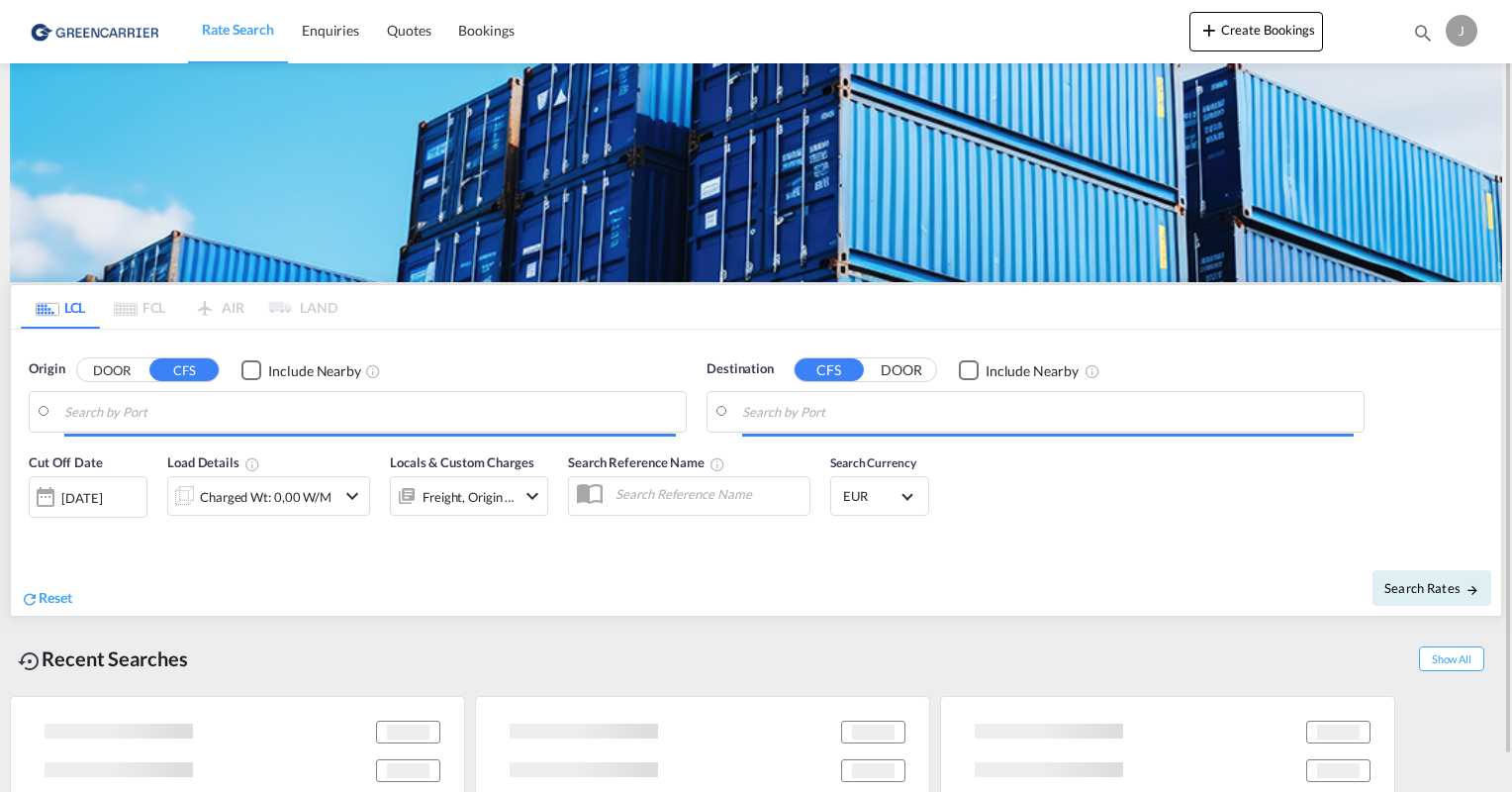 type on "Hamburg, DEHAM" 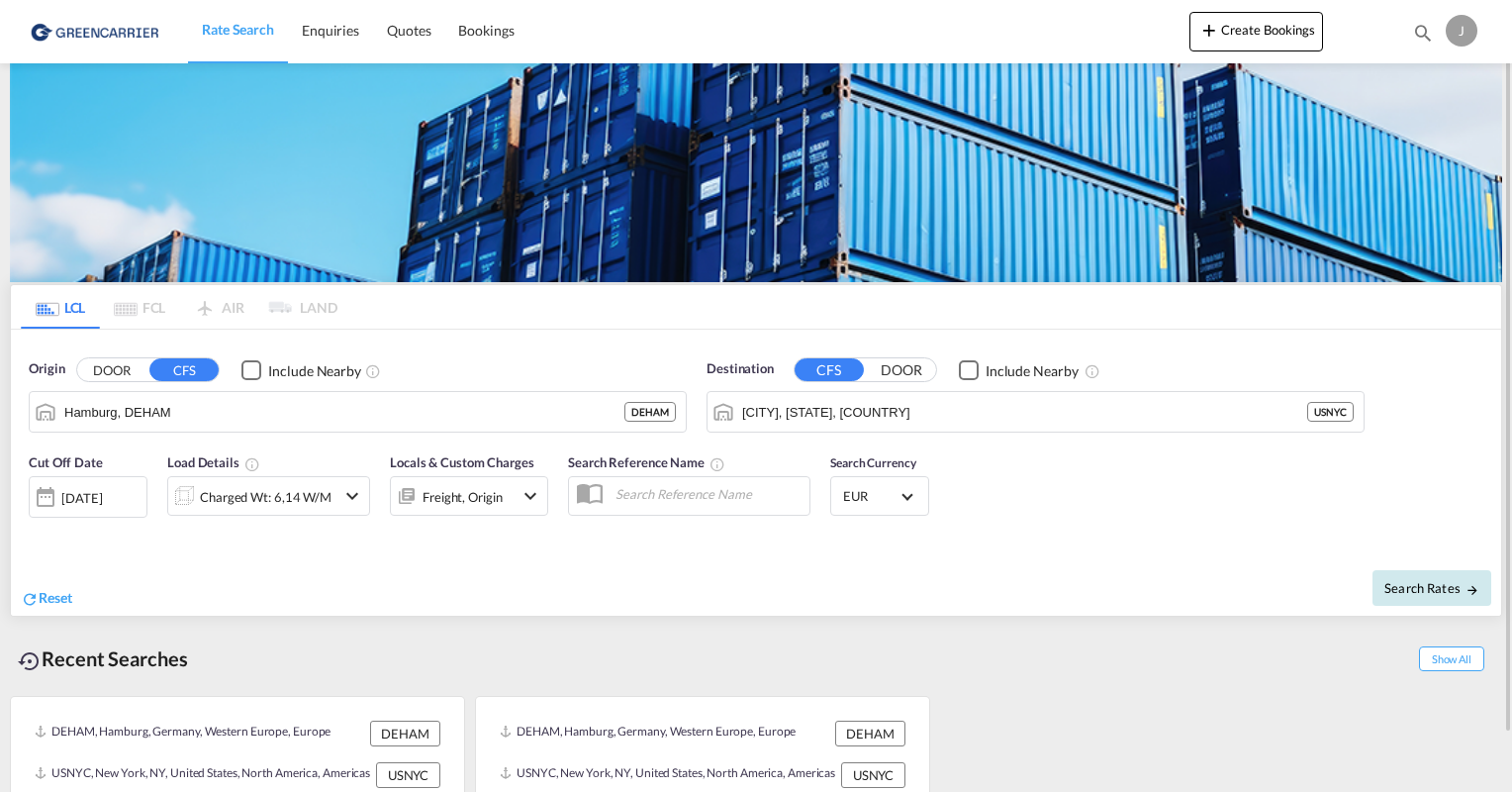 click on "Search Rates" at bounding box center [1432, 588] 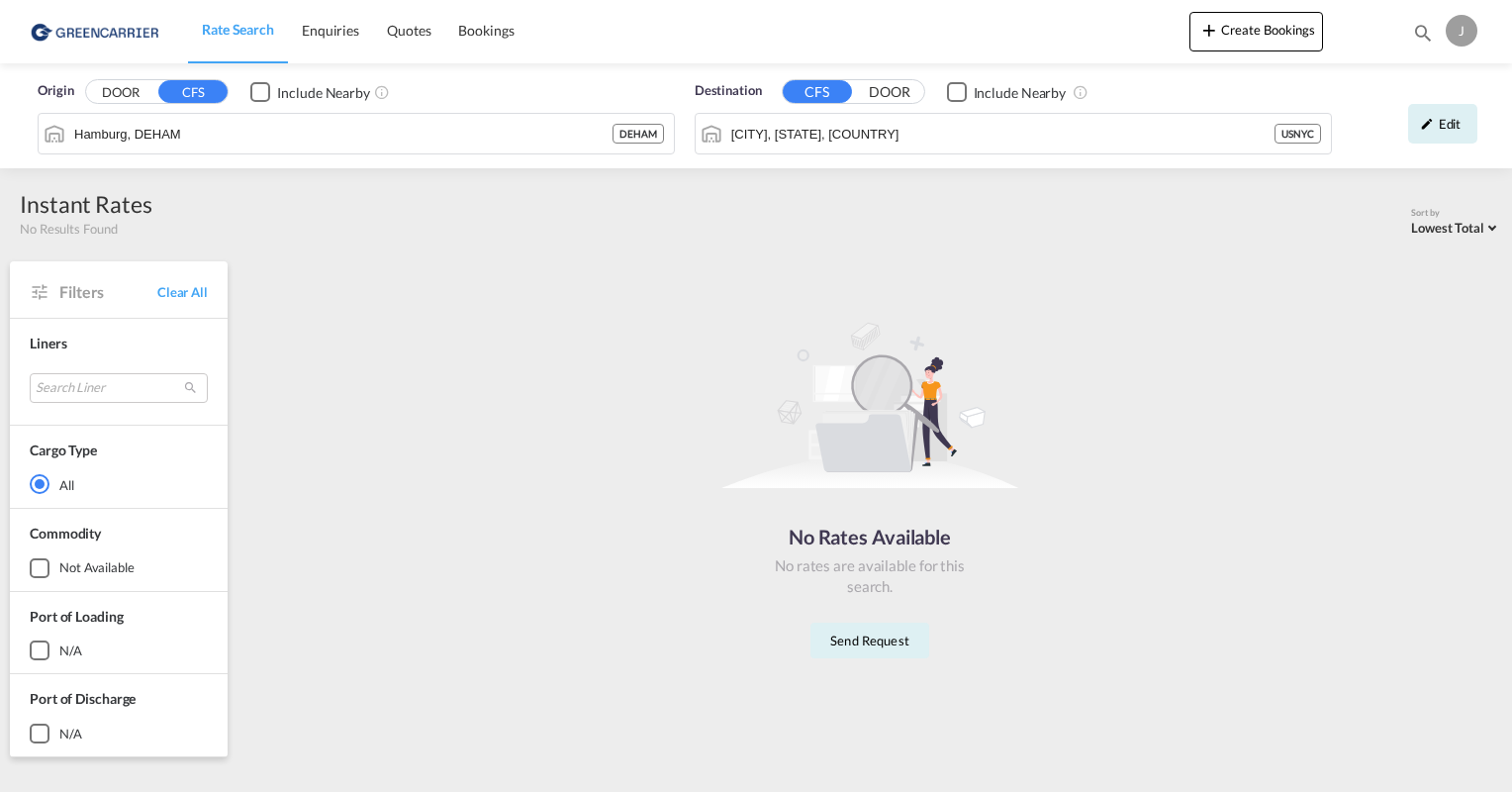 click at bounding box center [96, 31] 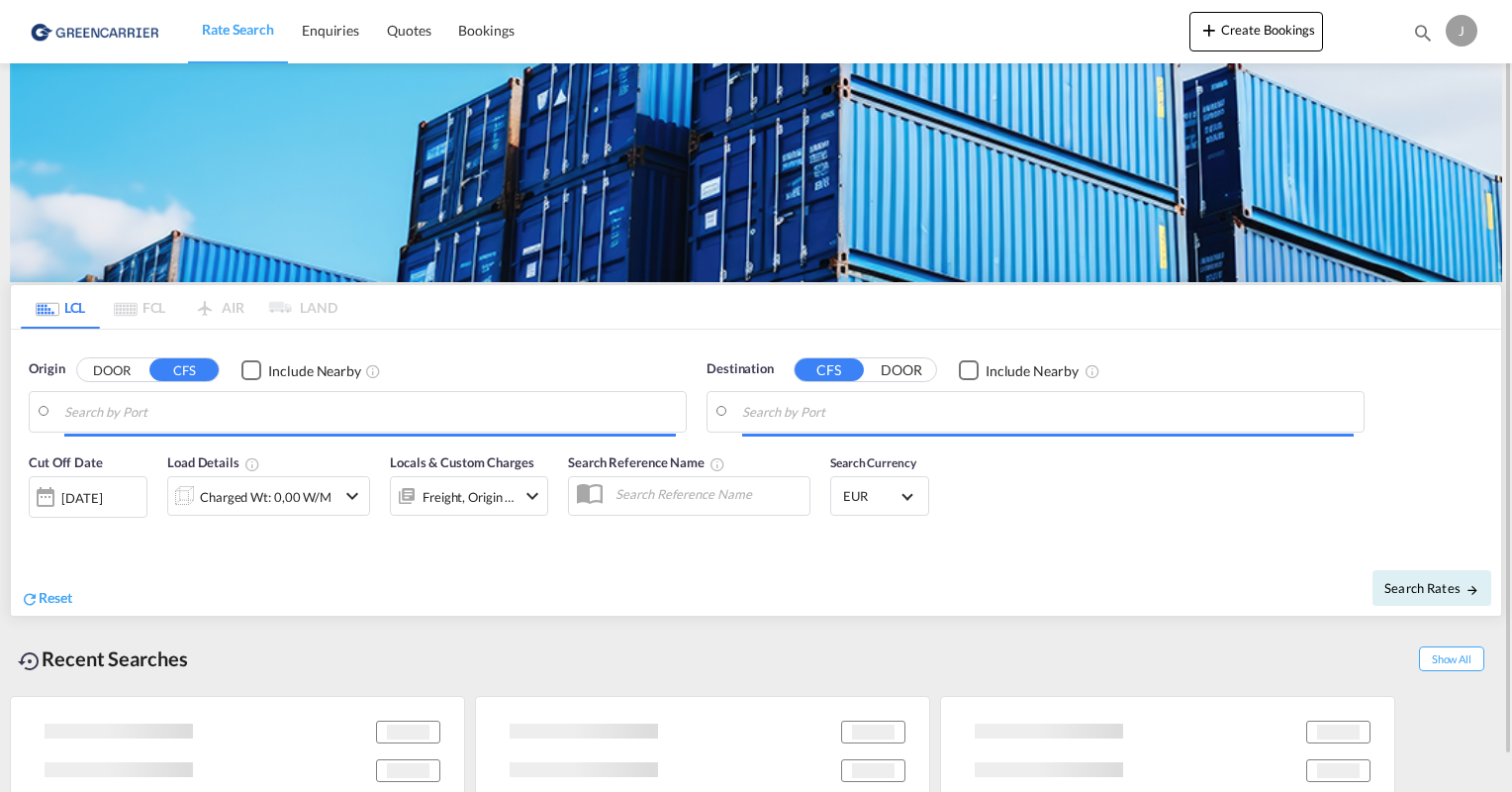 type on "Hamburg, DEHAM" 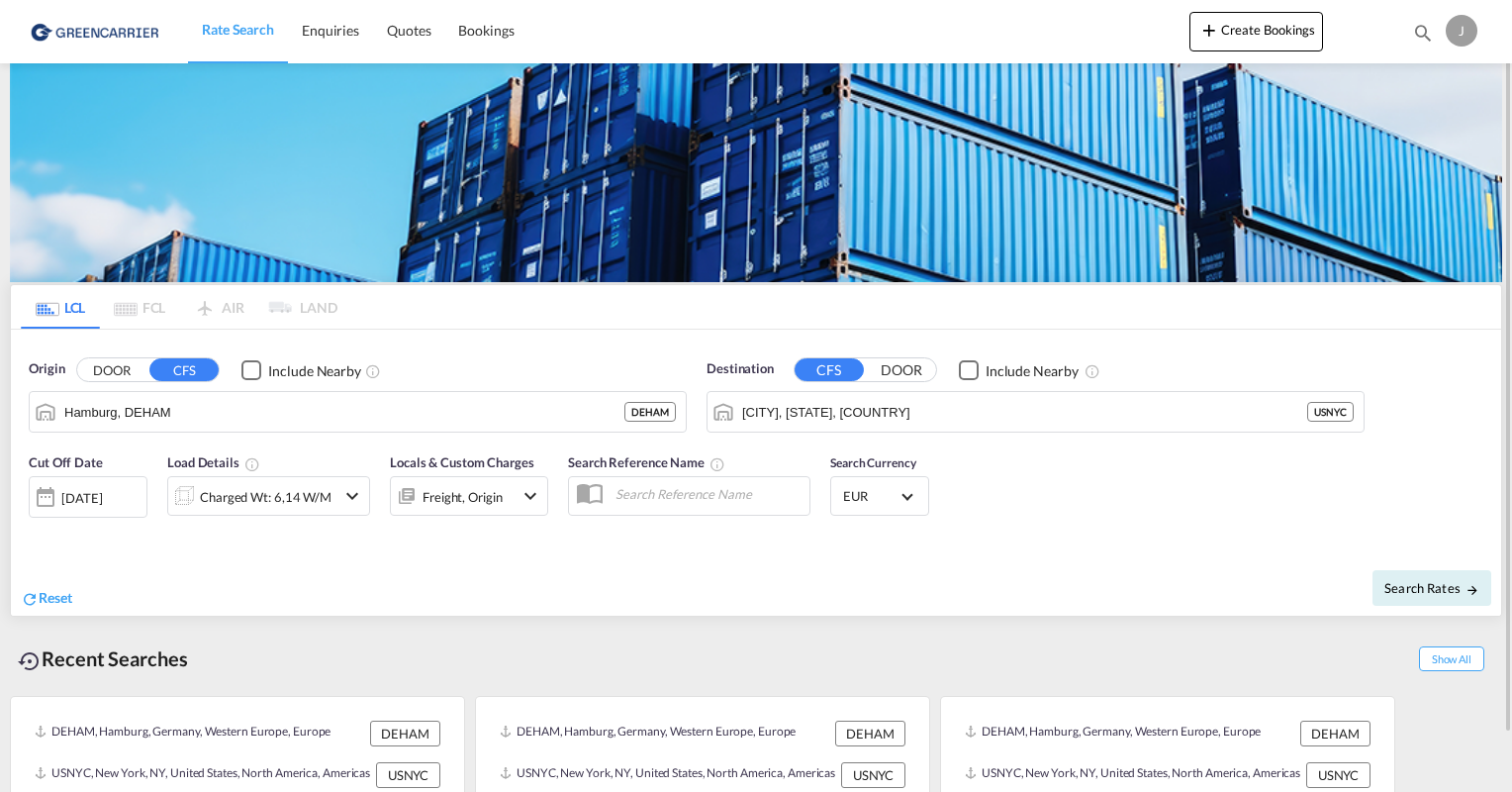 click at bounding box center (96, 31) 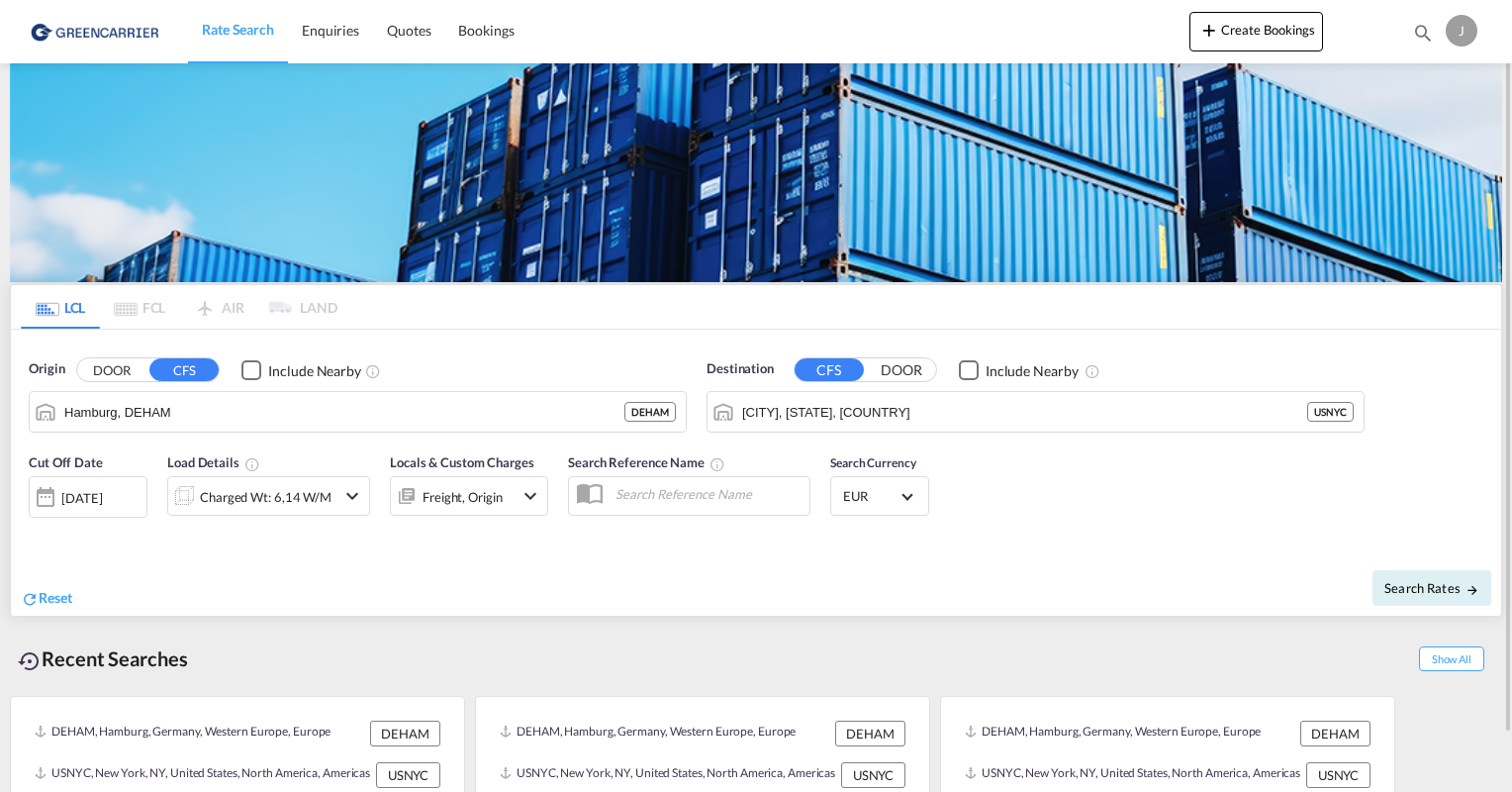 click on "J" at bounding box center (1462, 31) 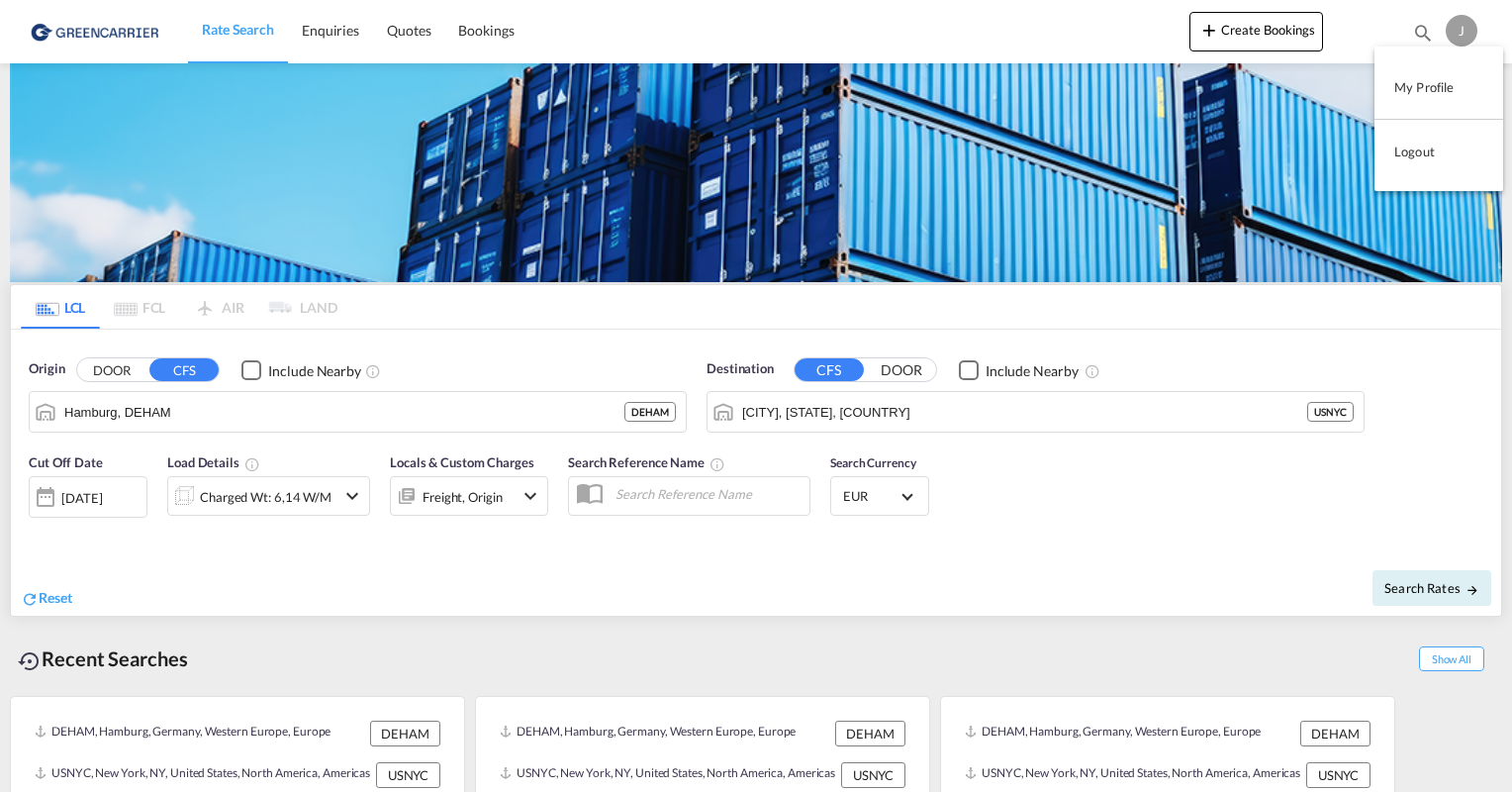 click on "Logout" at bounding box center (1439, 151) 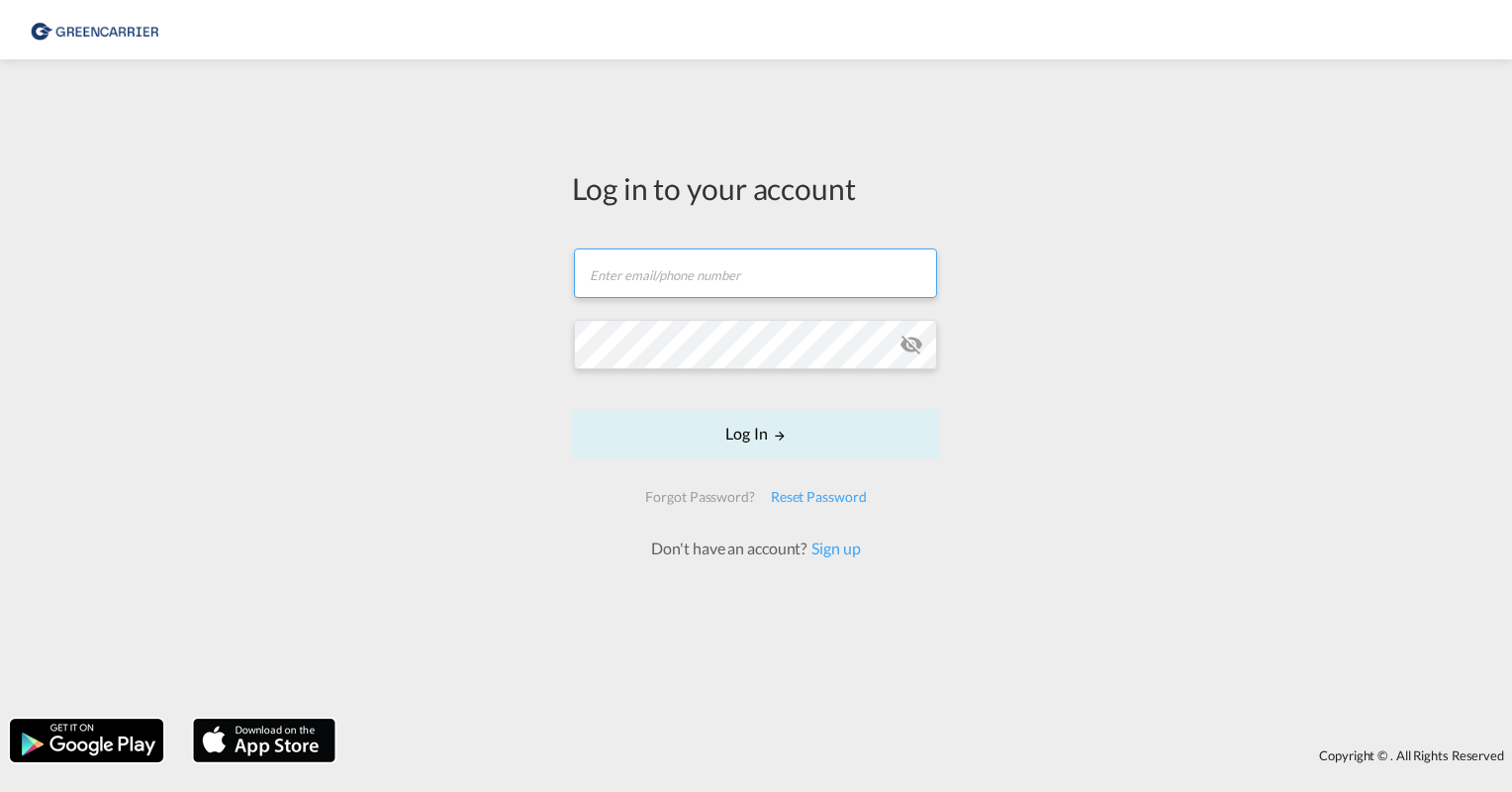 type on "[EMAIL]" 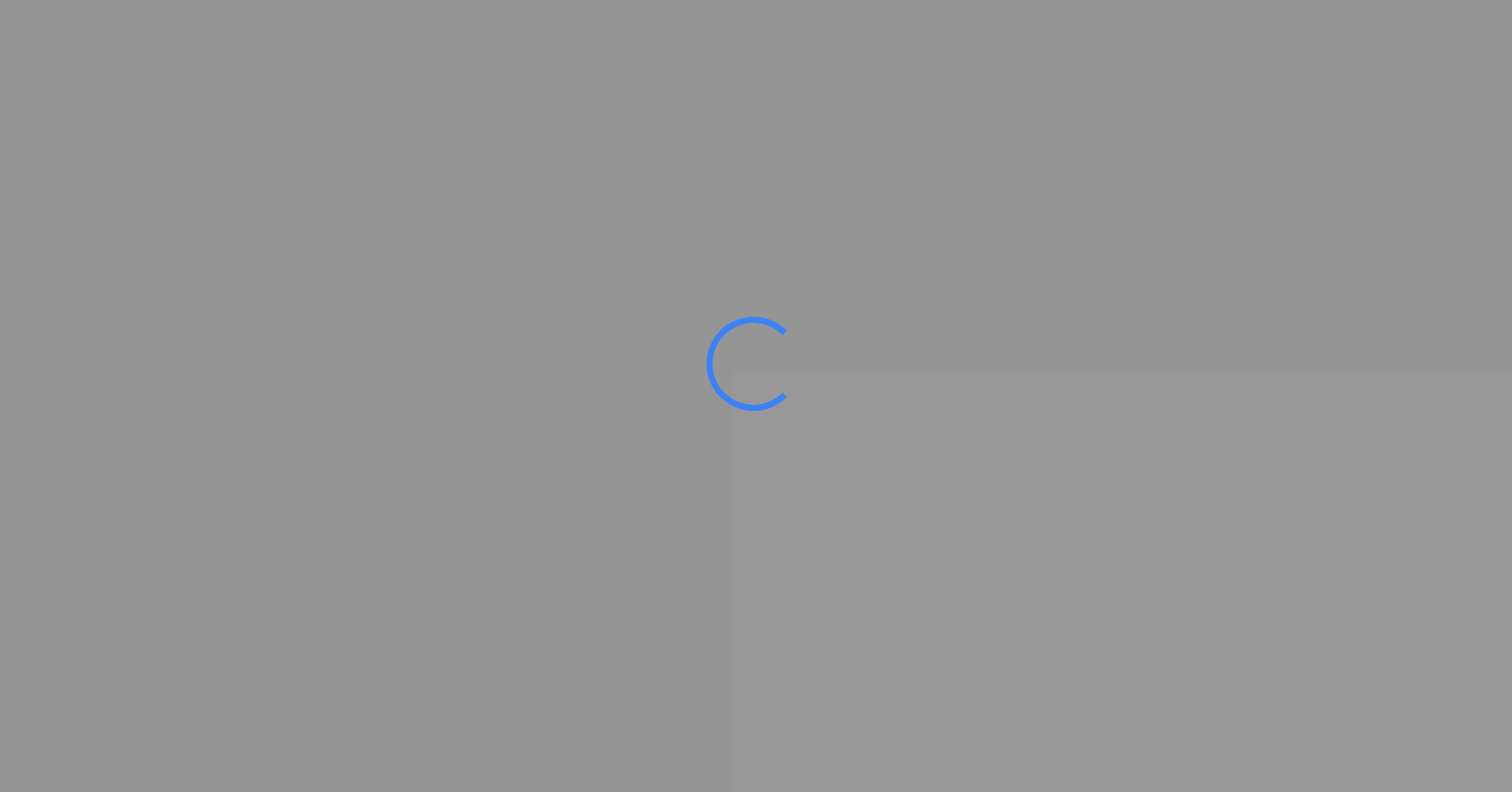 scroll, scrollTop: 0, scrollLeft: 0, axis: both 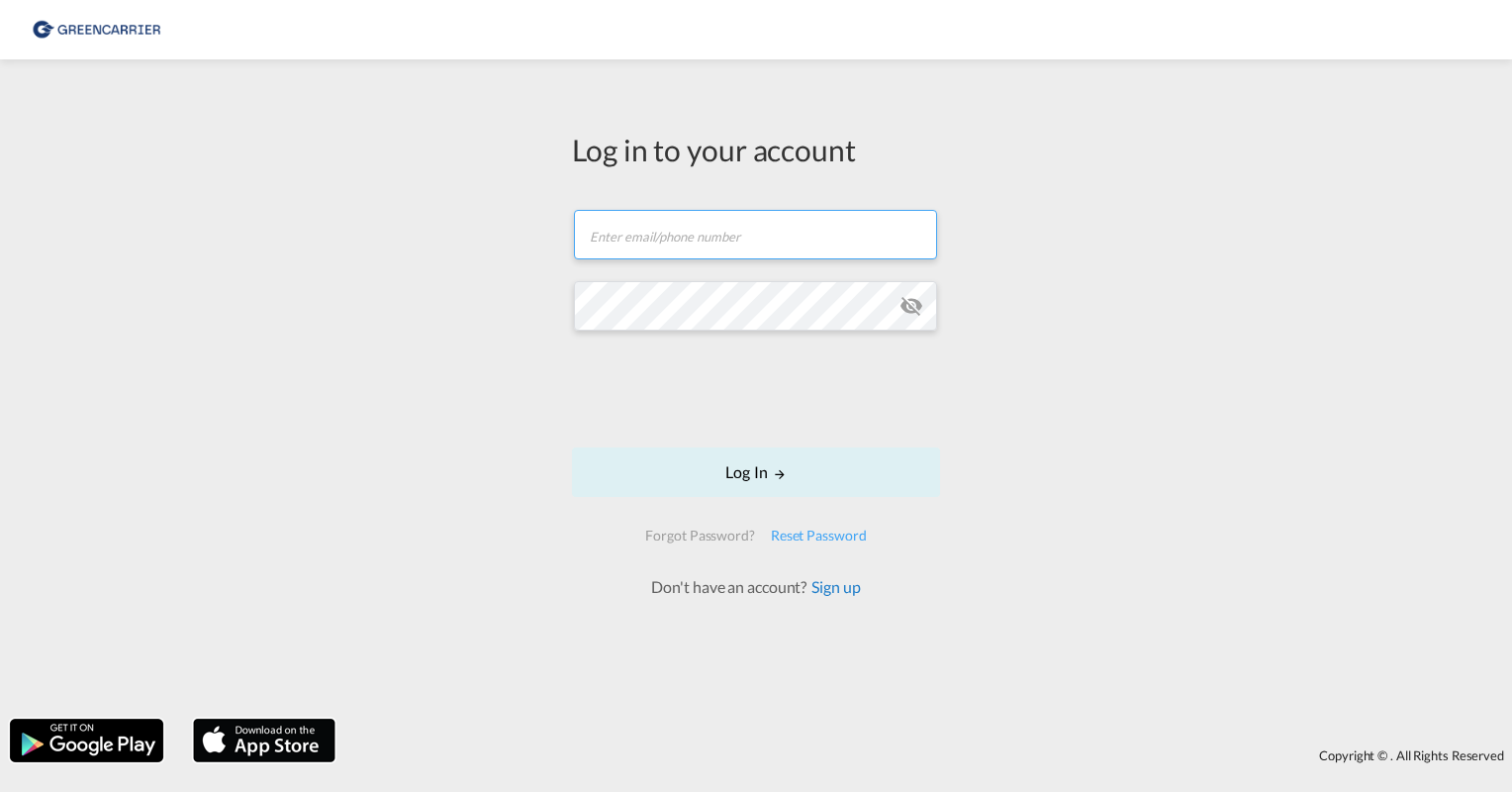 type on "[USERNAME]@[EXAMPLE.COM]" 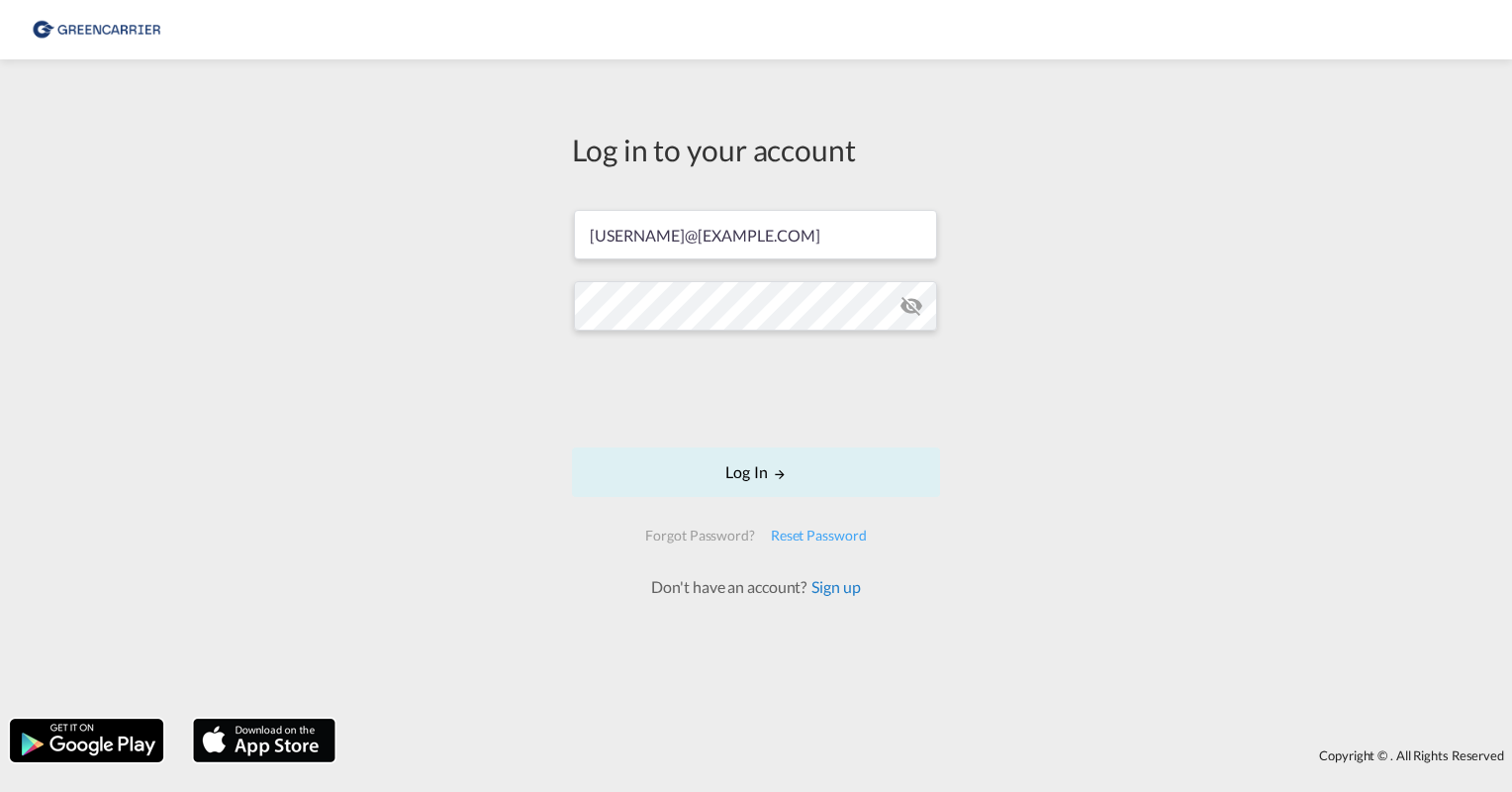drag, startPoint x: 837, startPoint y: 586, endPoint x: 823, endPoint y: 594, distance: 16.124515 